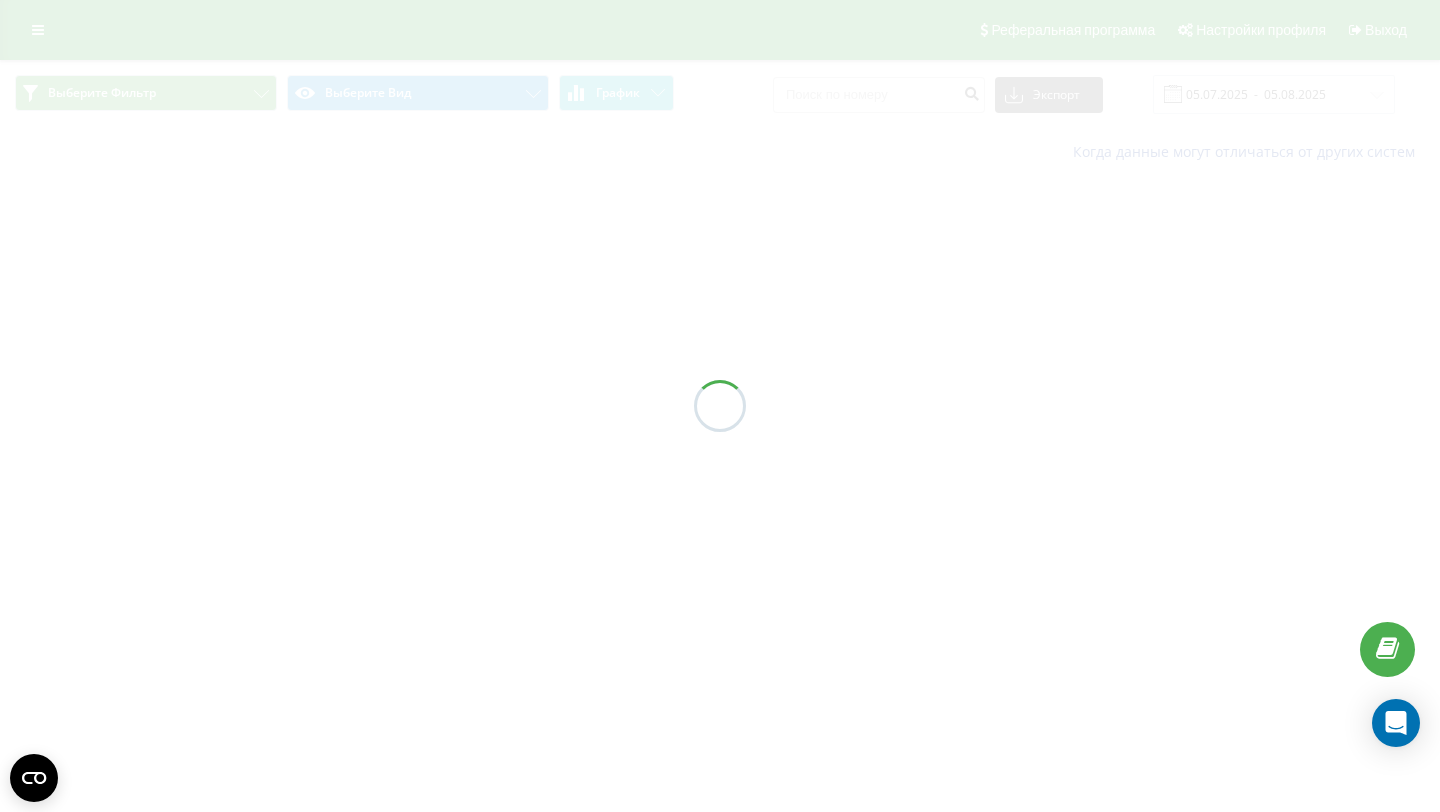 scroll, scrollTop: 0, scrollLeft: 0, axis: both 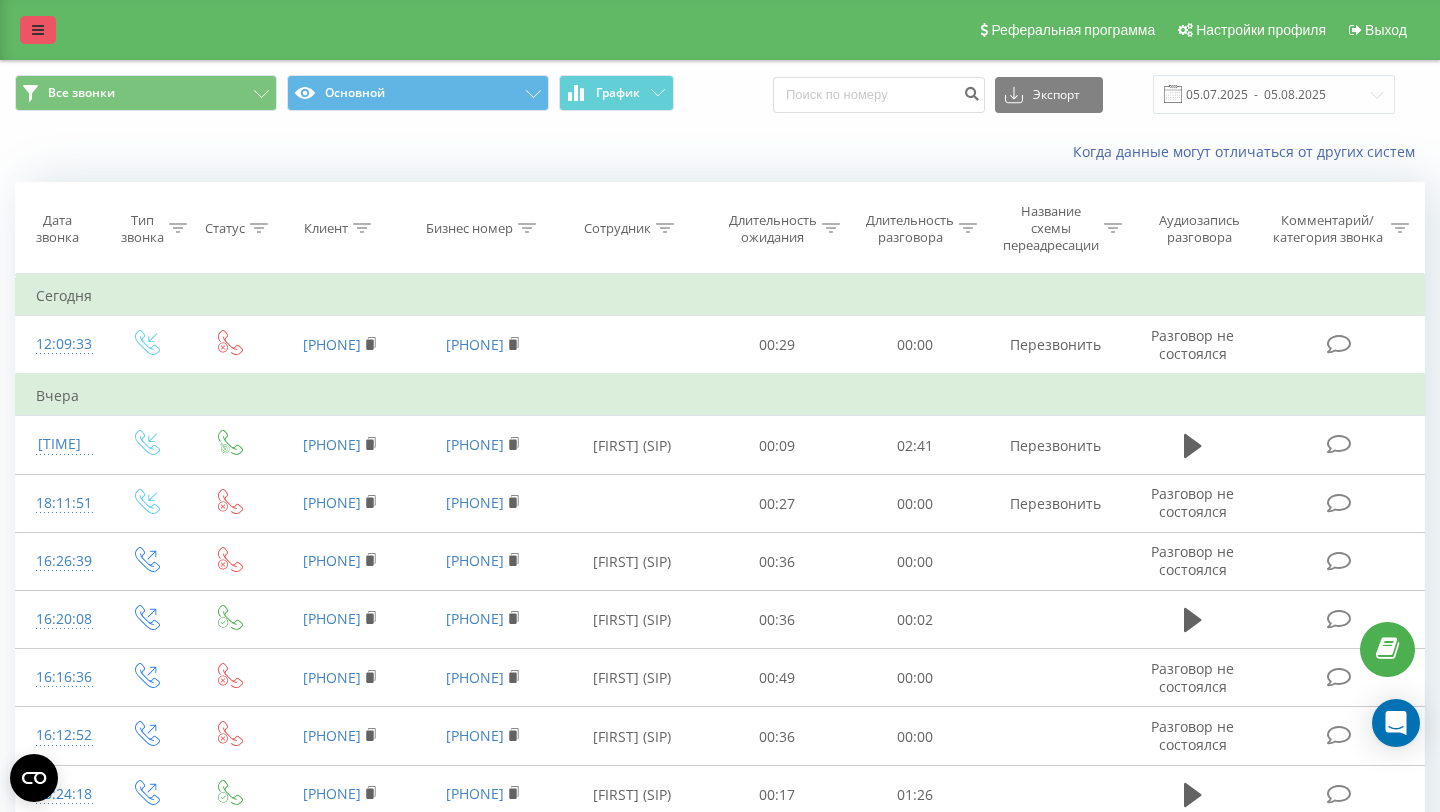 click at bounding box center (38, 30) 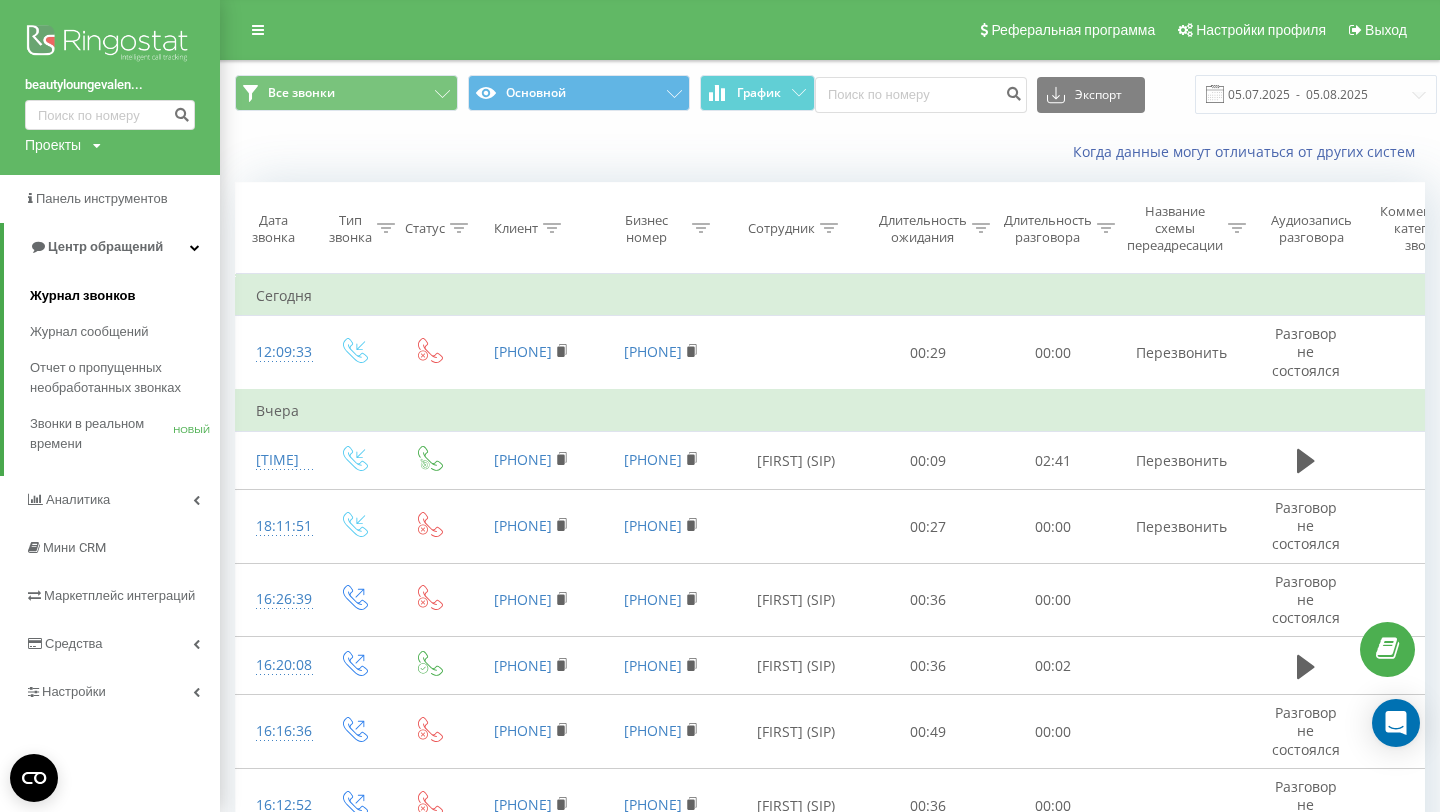 click on "Журнал звонков" at bounding box center [82, 296] 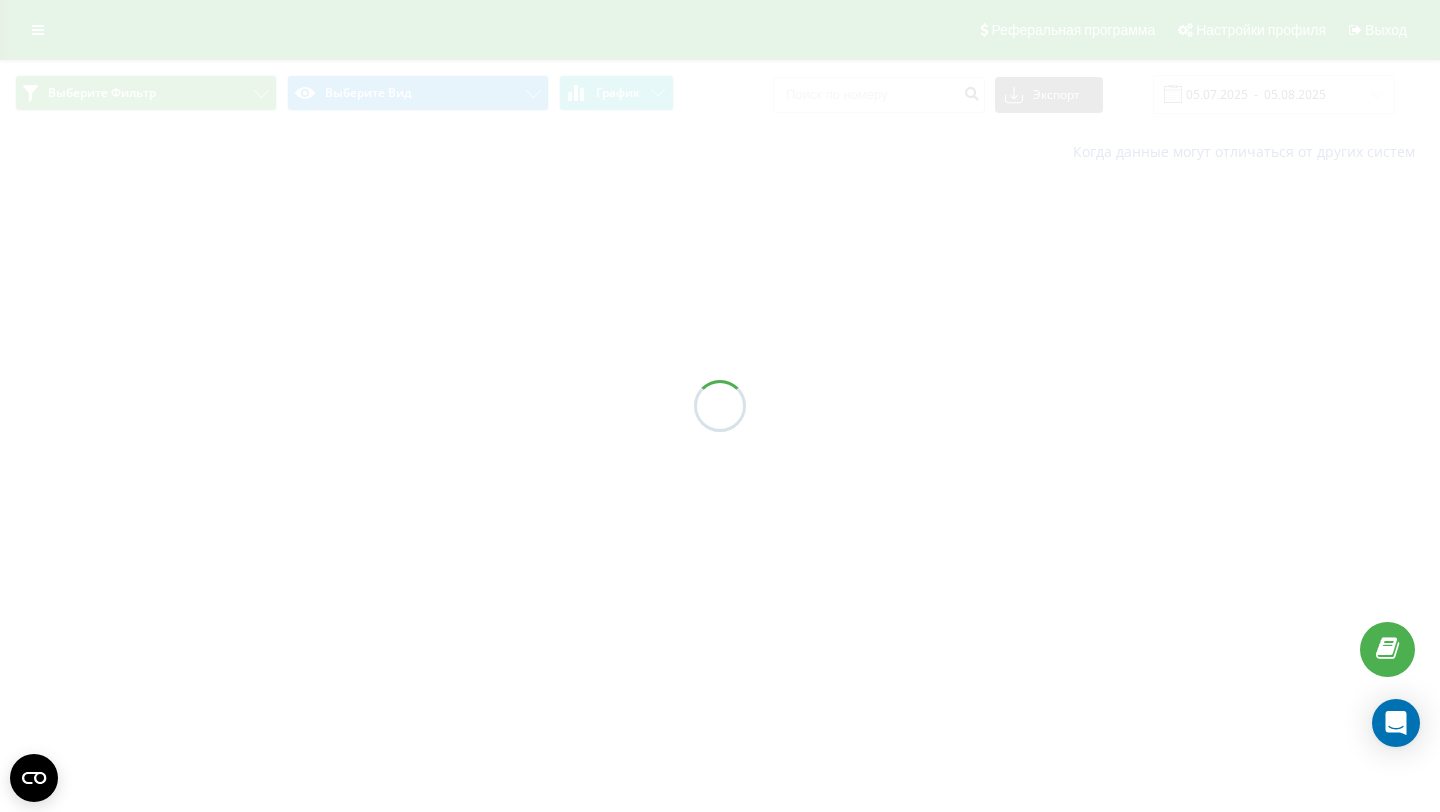 scroll, scrollTop: 0, scrollLeft: 0, axis: both 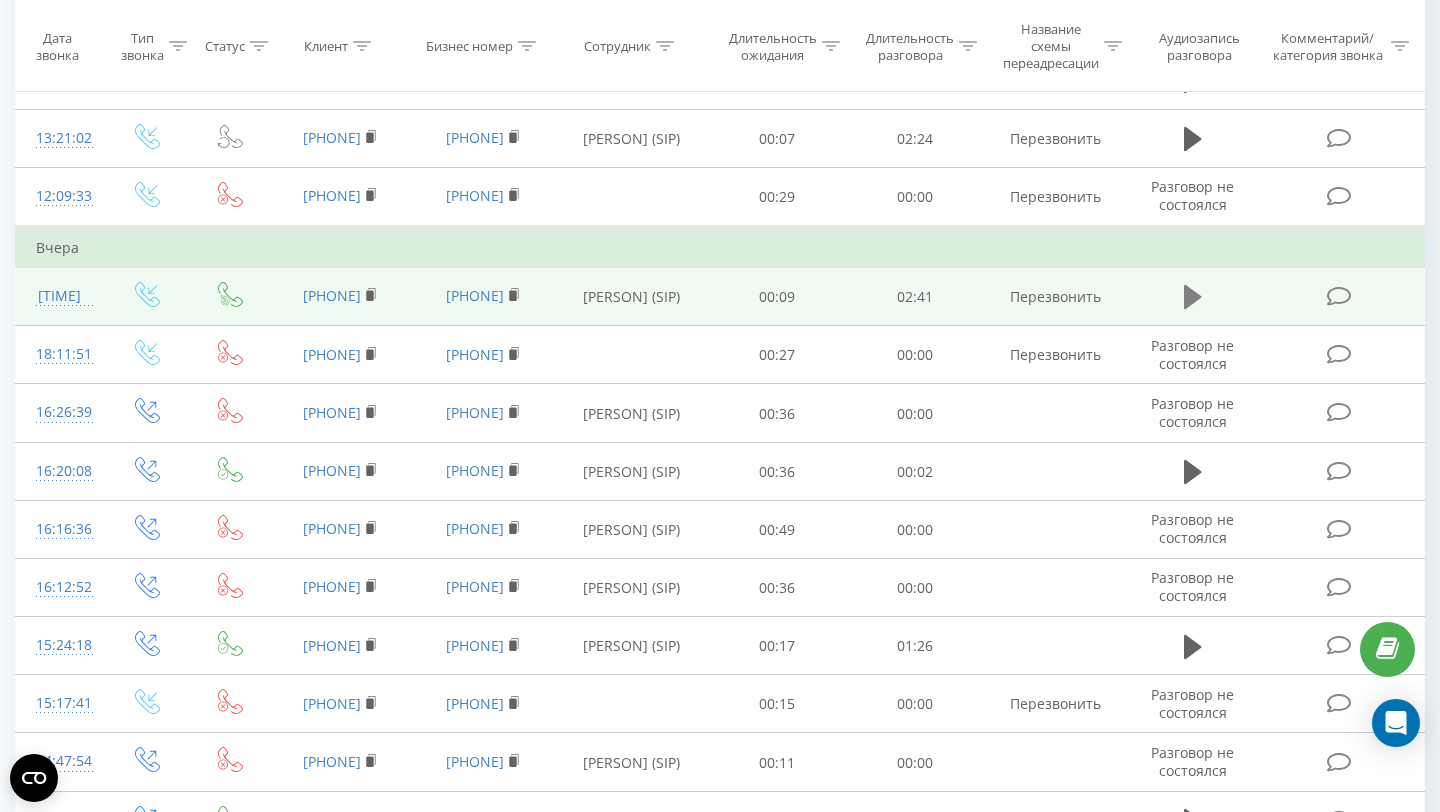 click 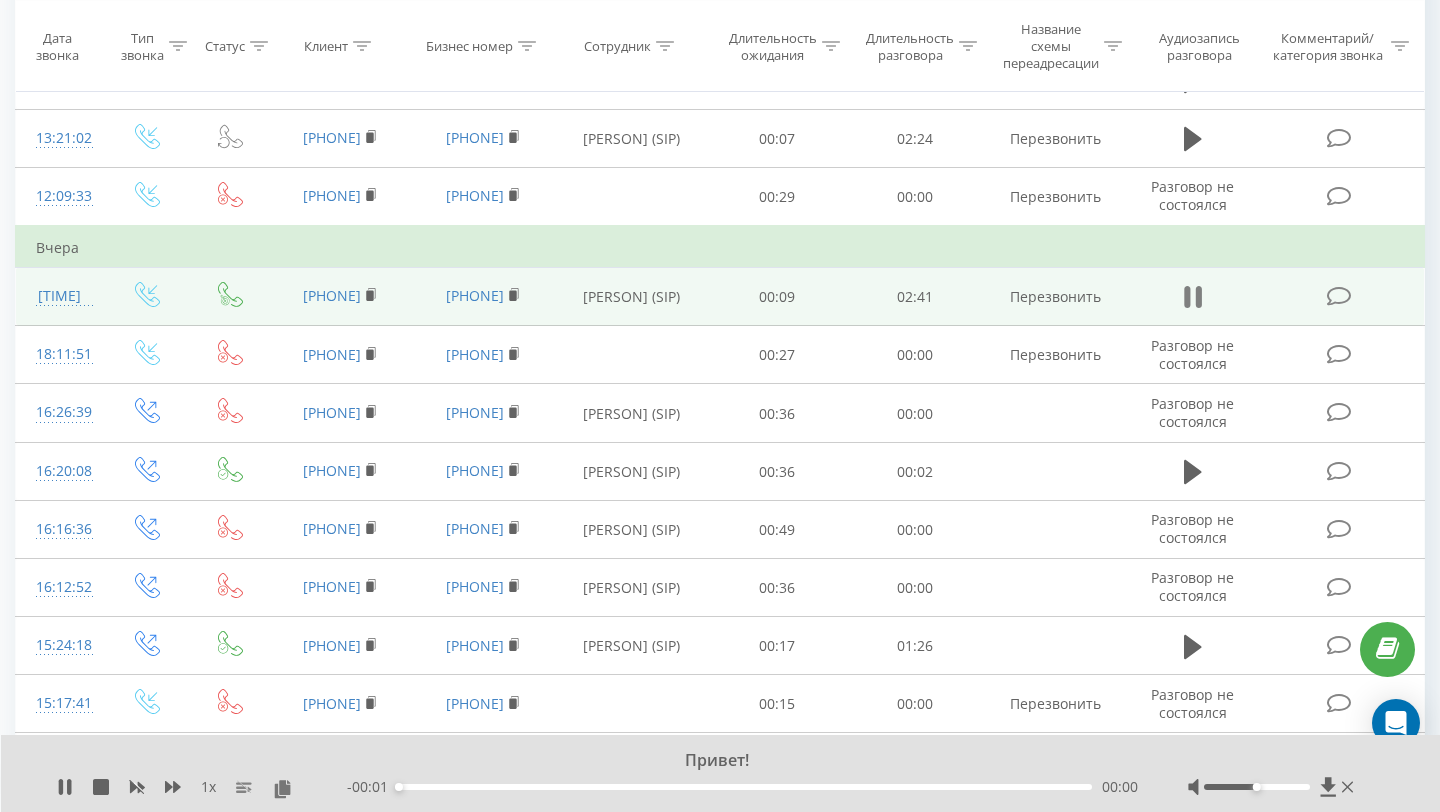 click 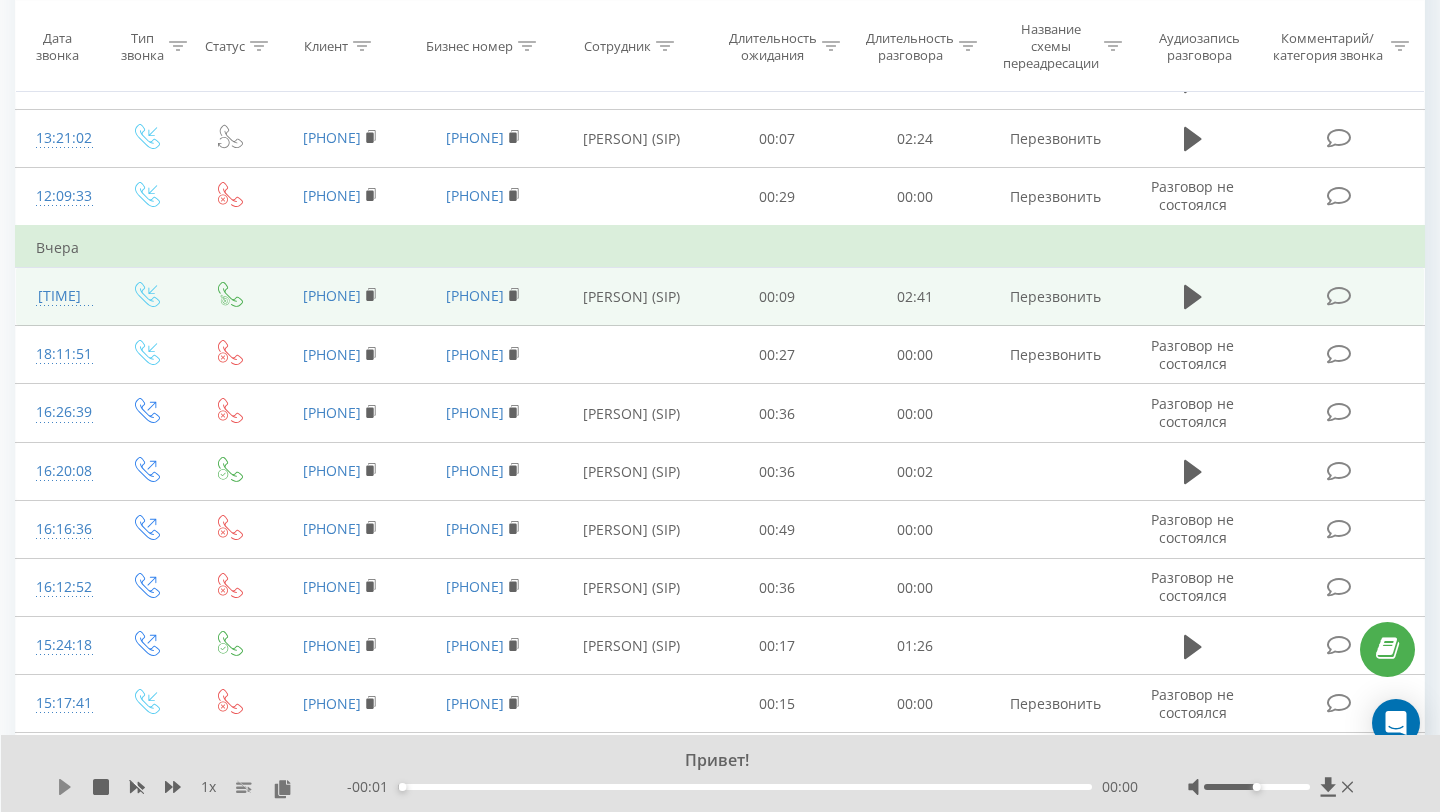 click 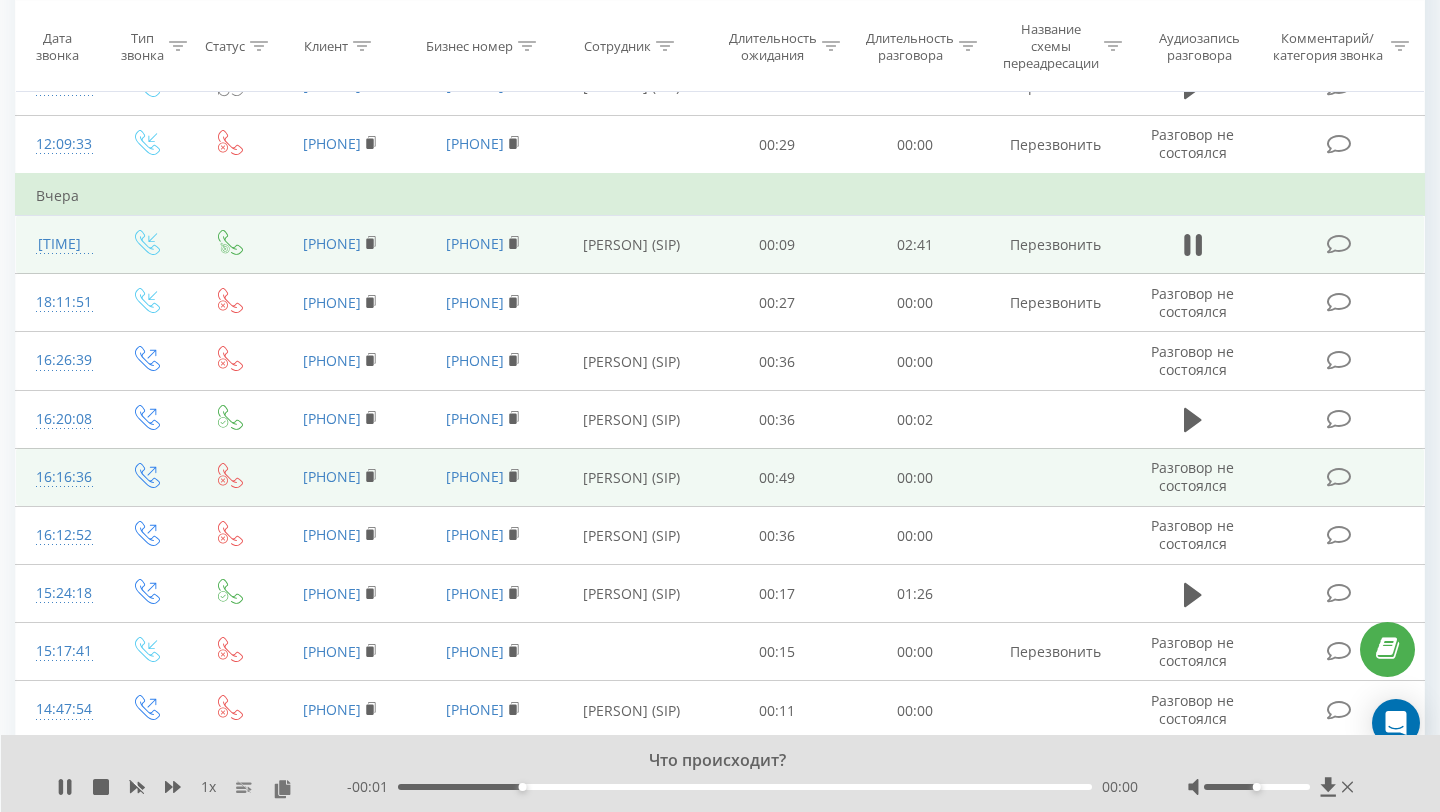 scroll, scrollTop: 391, scrollLeft: 0, axis: vertical 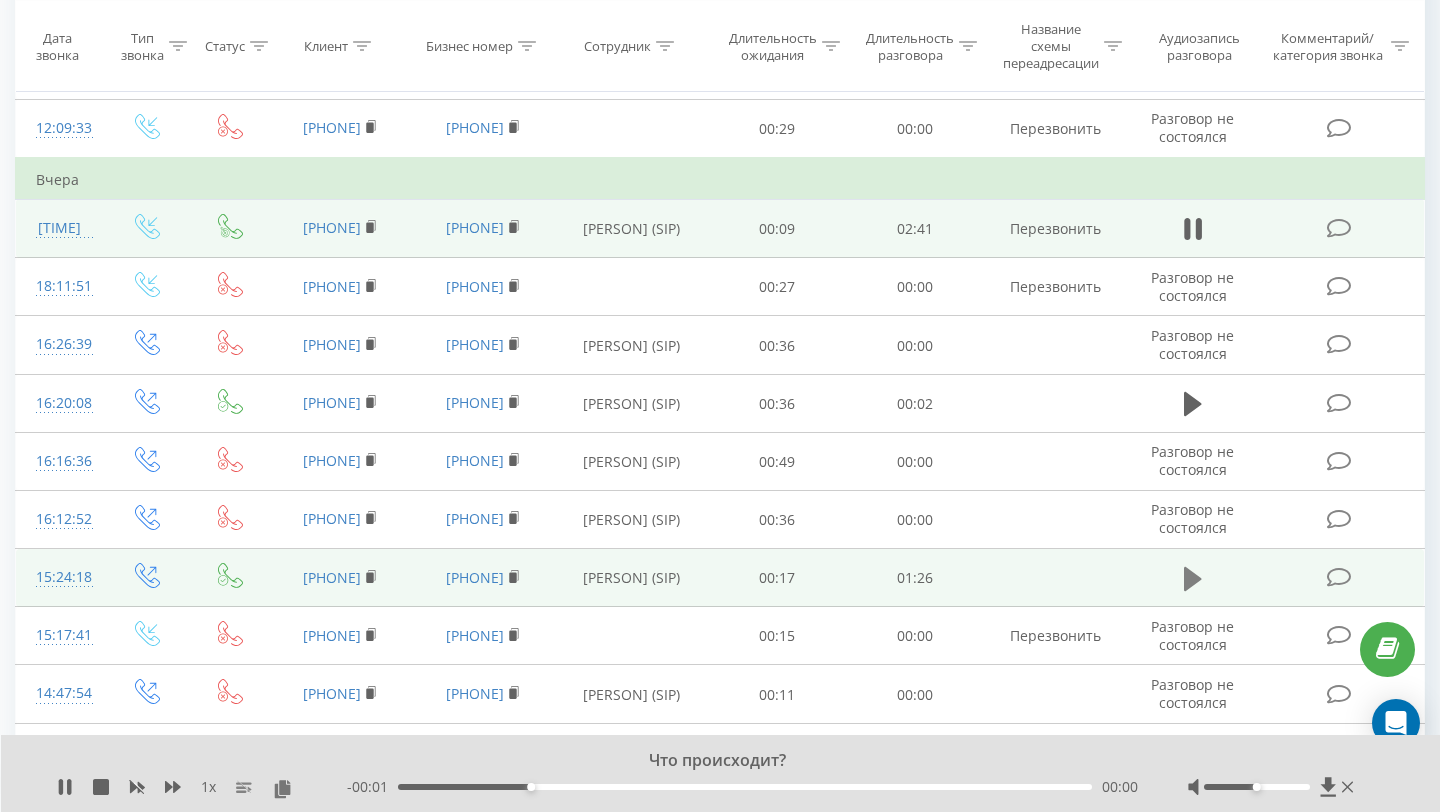 click 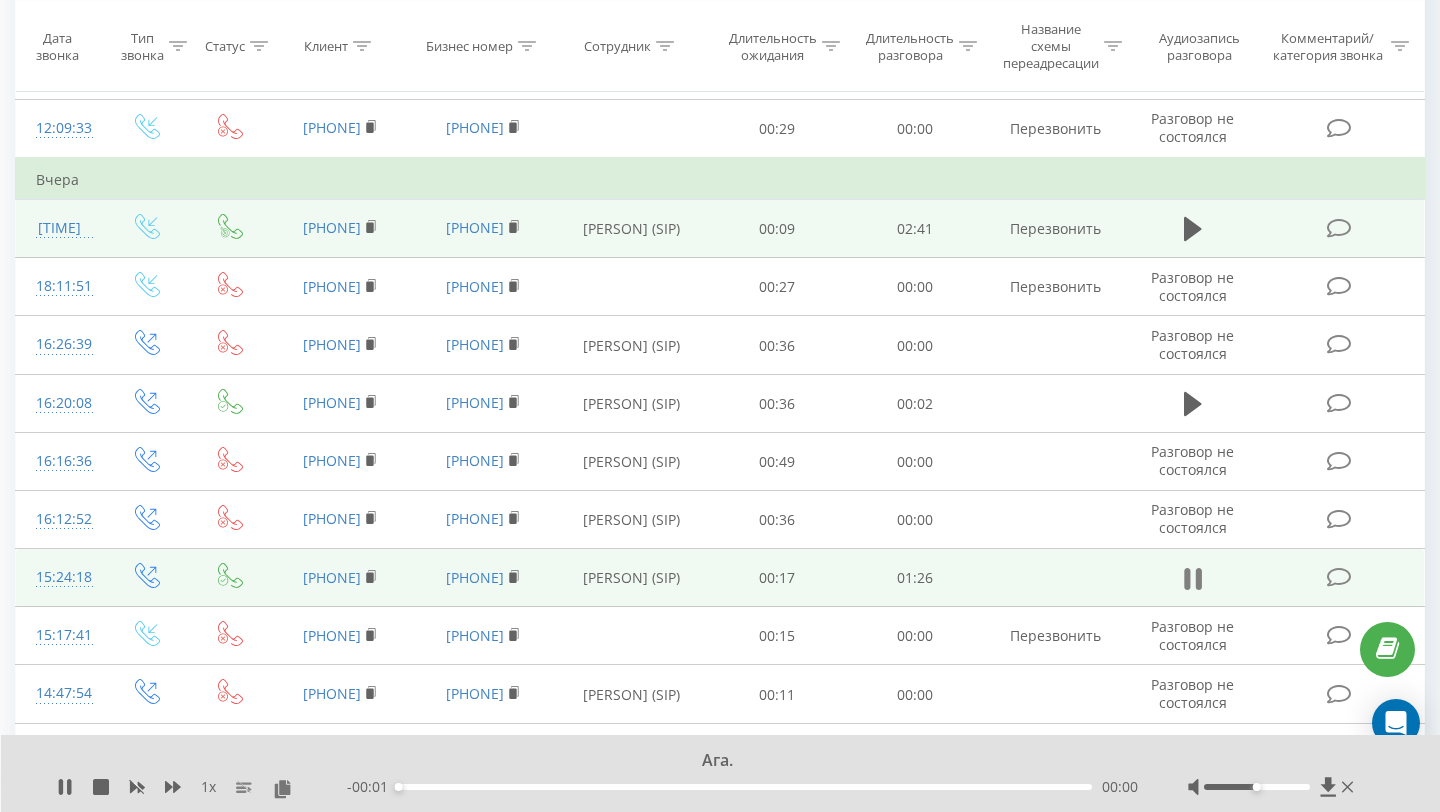 click 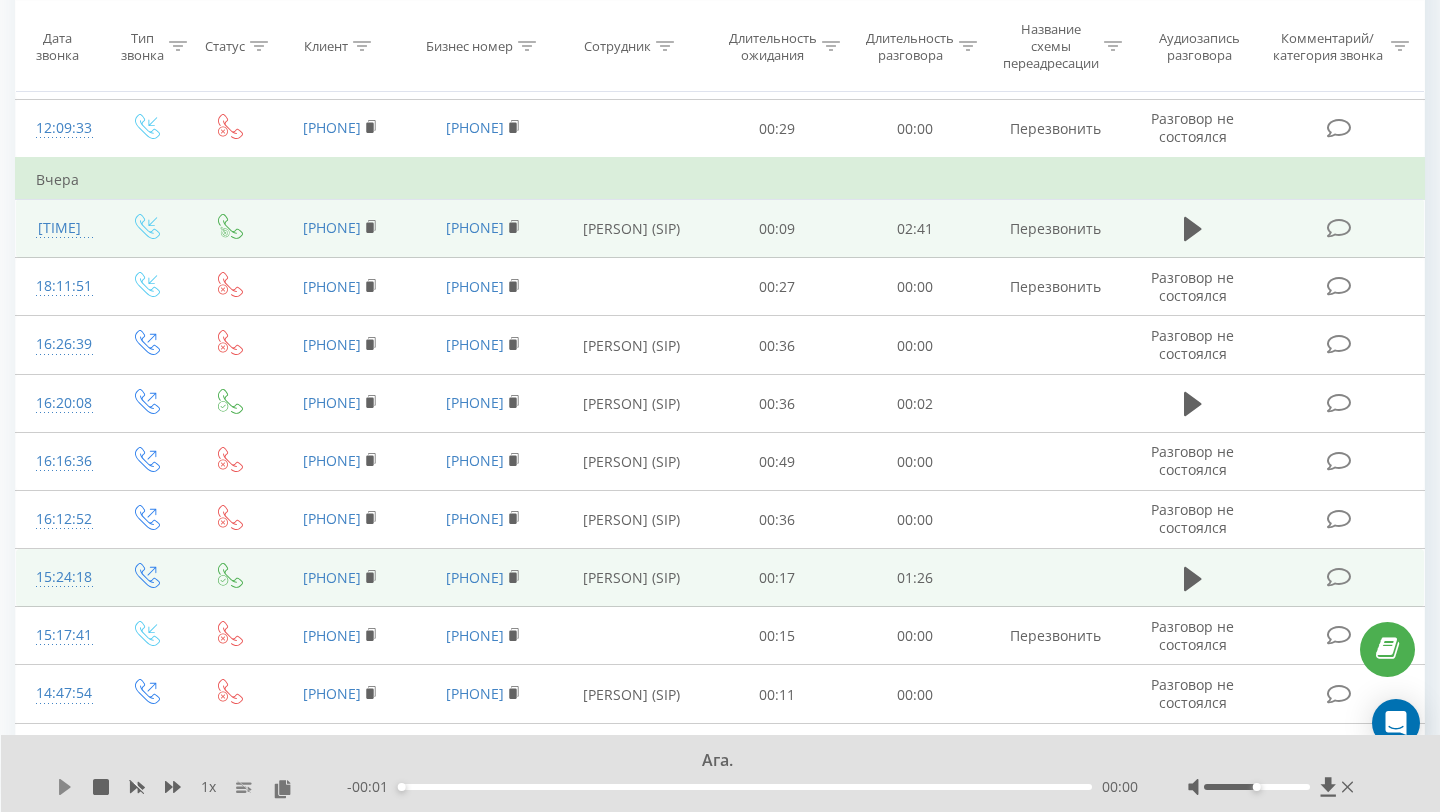 click 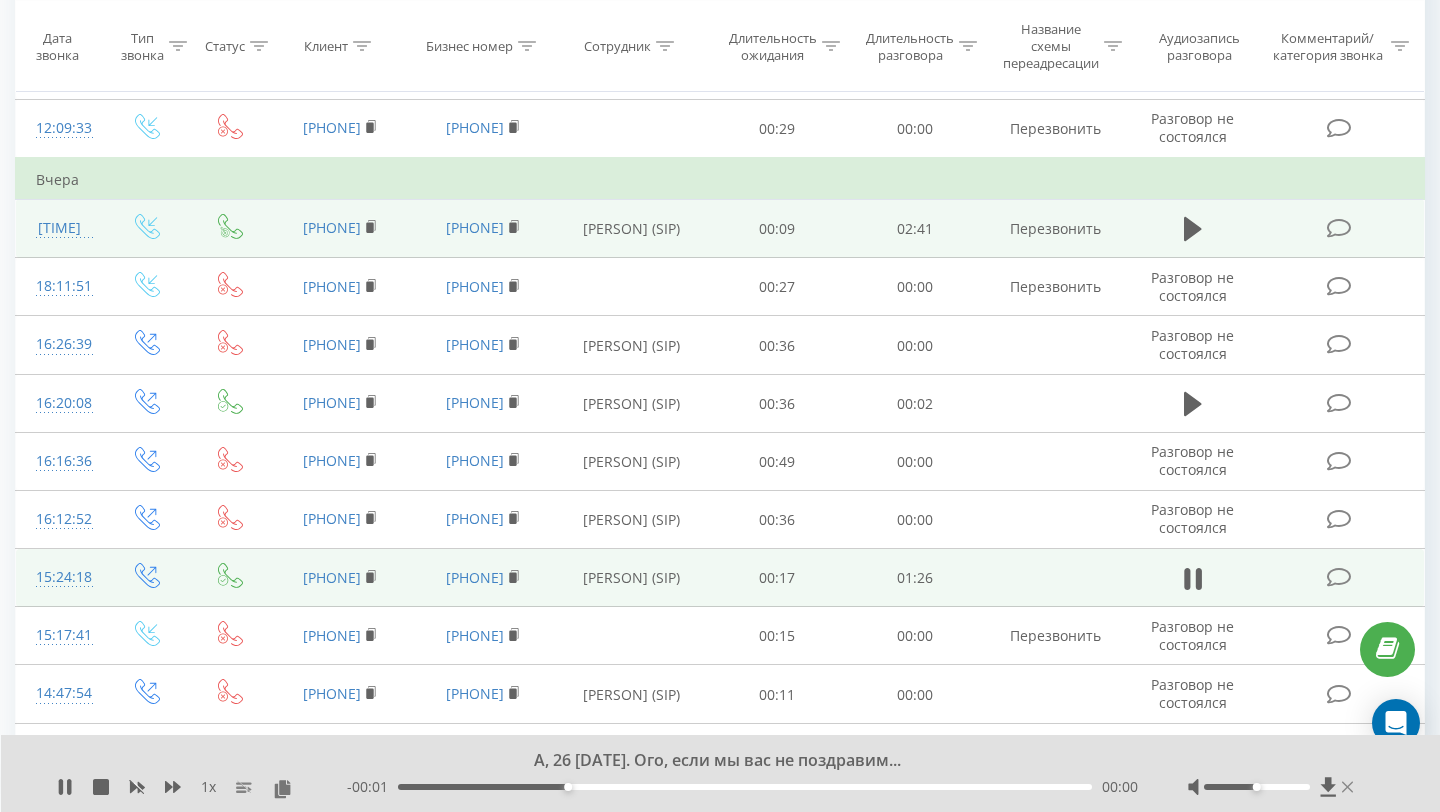 click 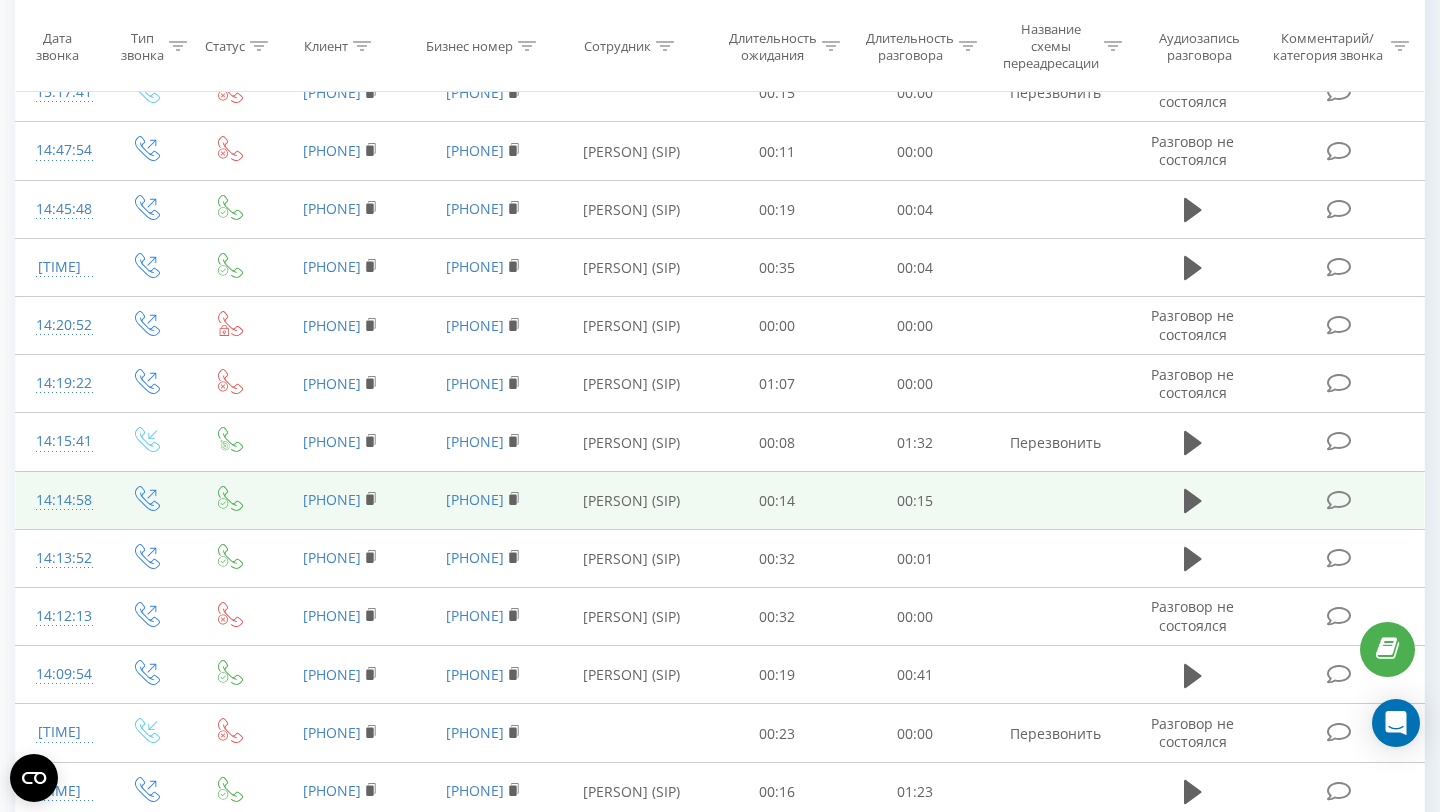 scroll, scrollTop: 942, scrollLeft: 0, axis: vertical 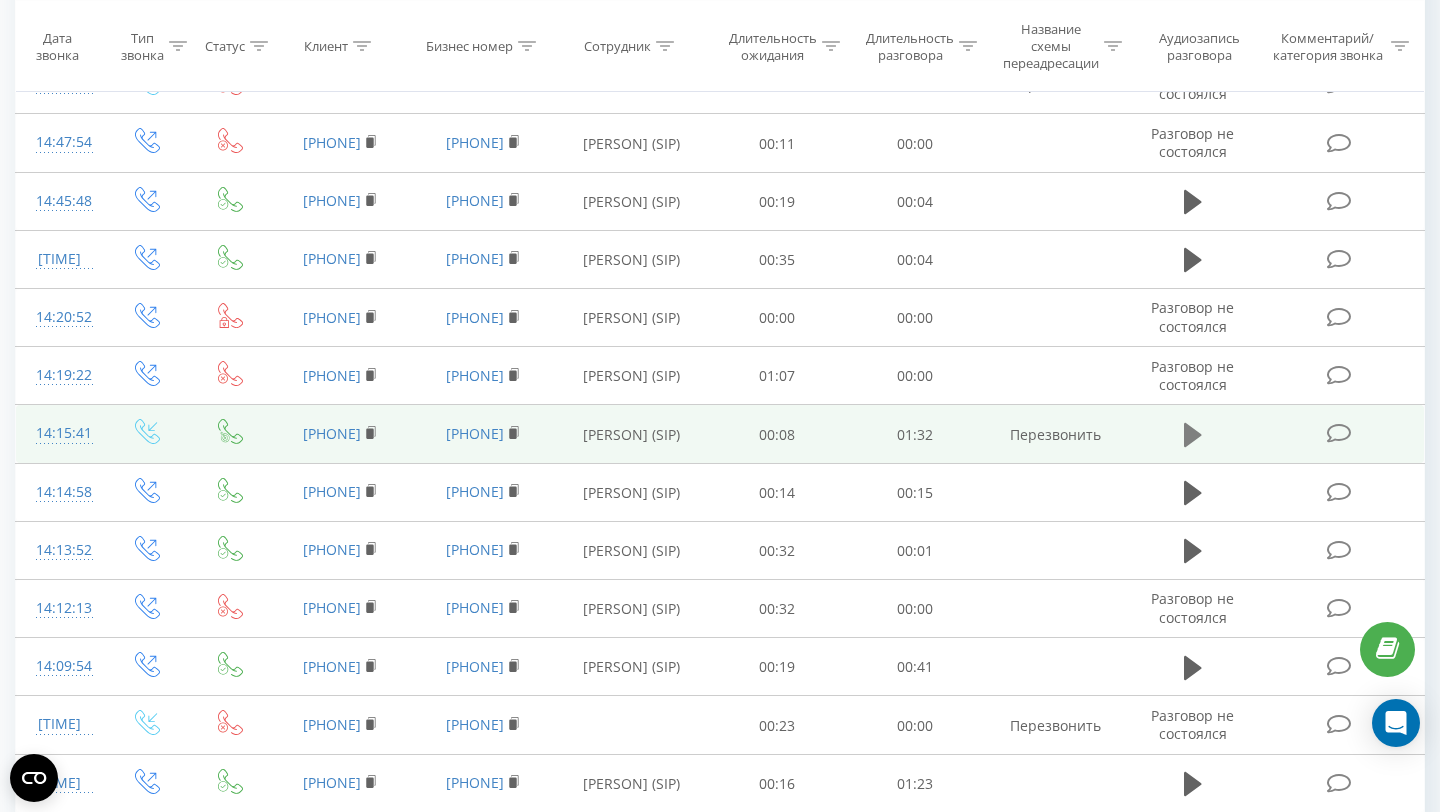 click 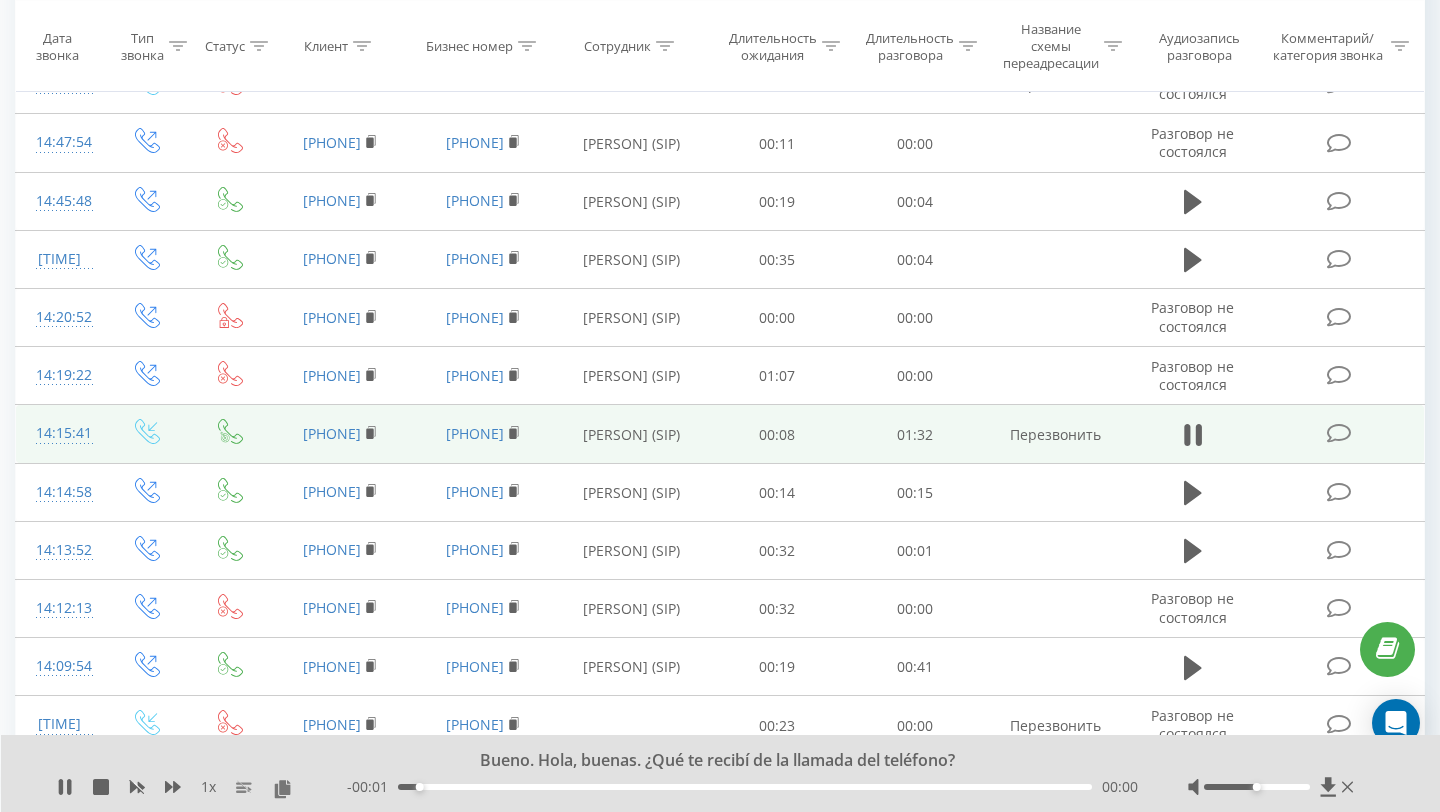 click on "1  х" at bounding box center (202, 787) 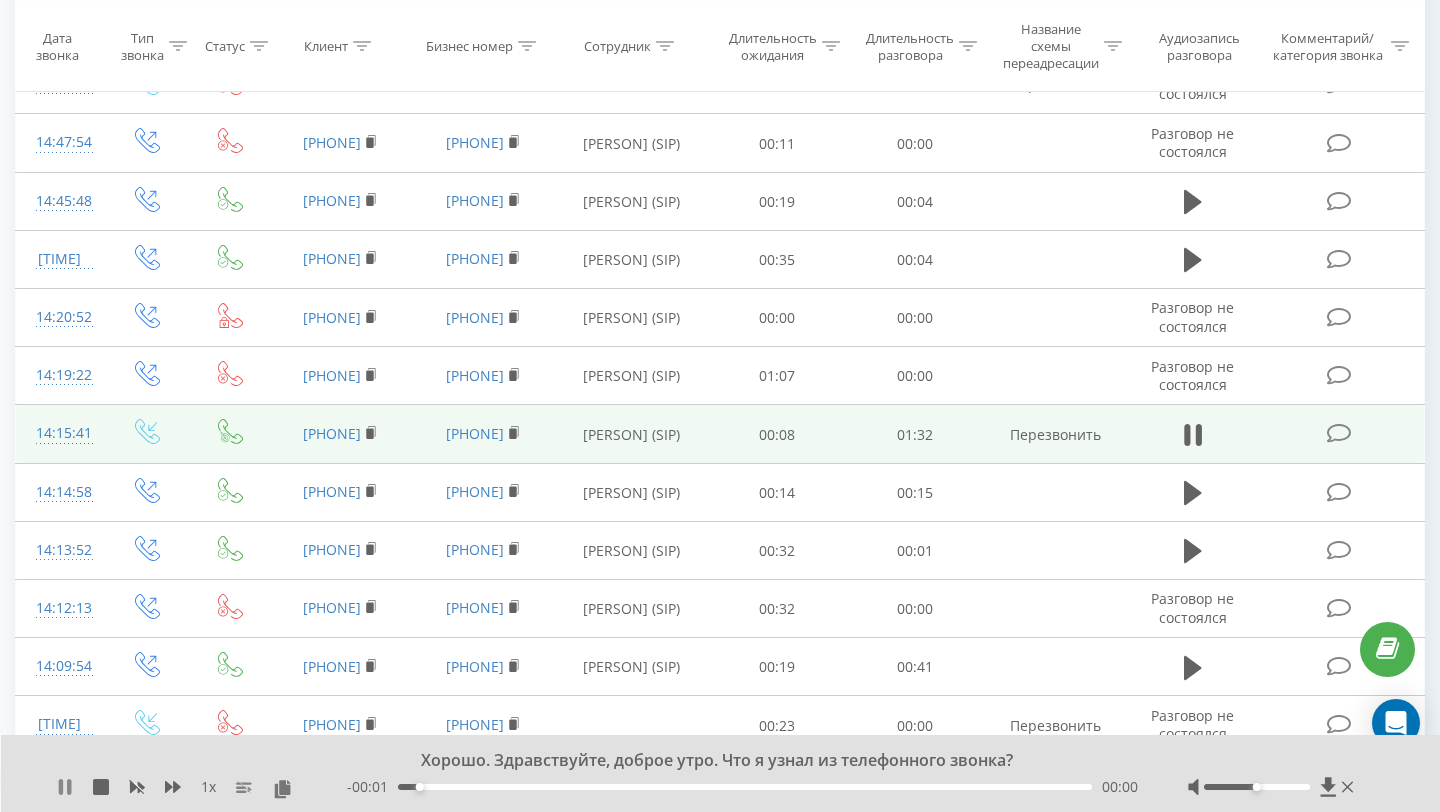 click 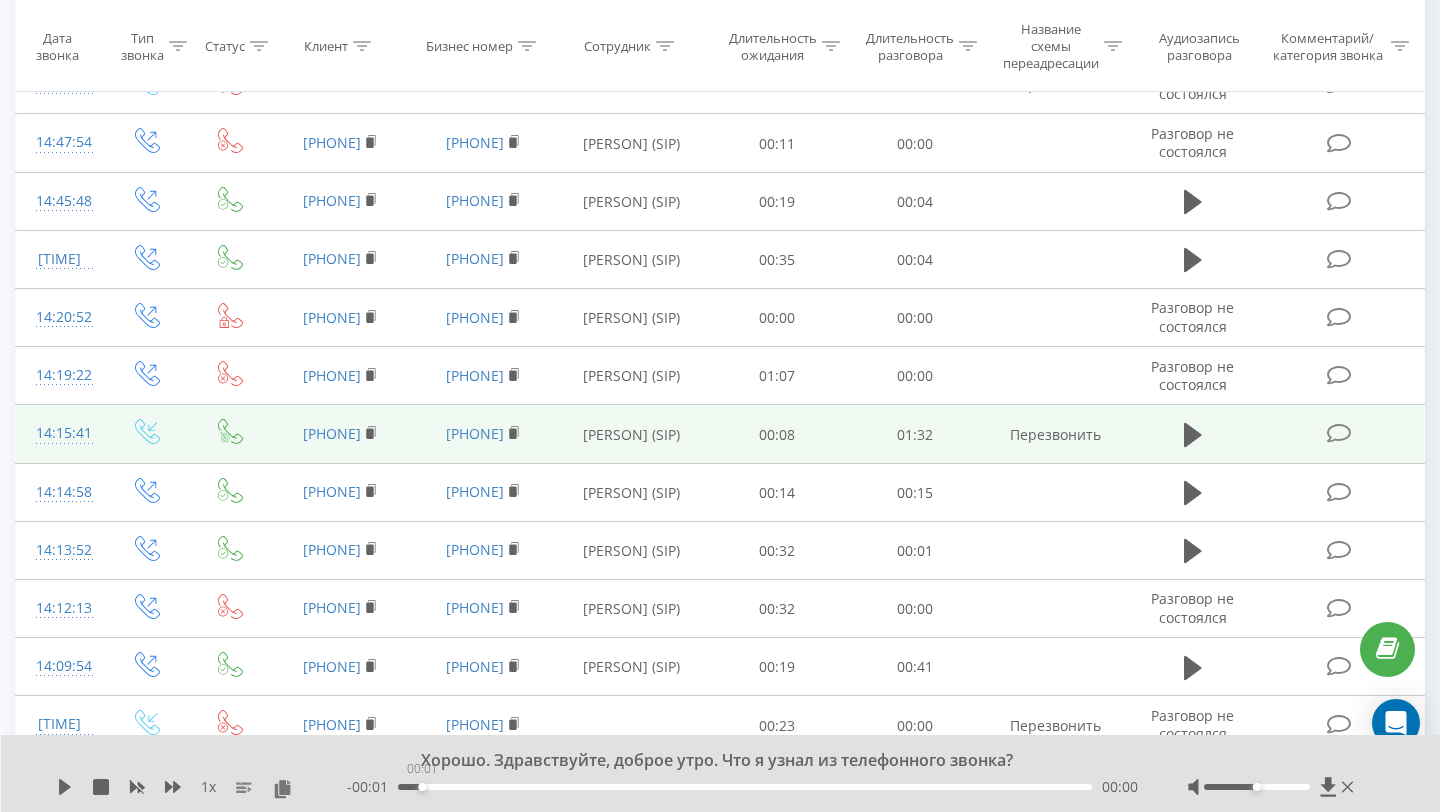 drag, startPoint x: 429, startPoint y: 776, endPoint x: 365, endPoint y: 776, distance: 64 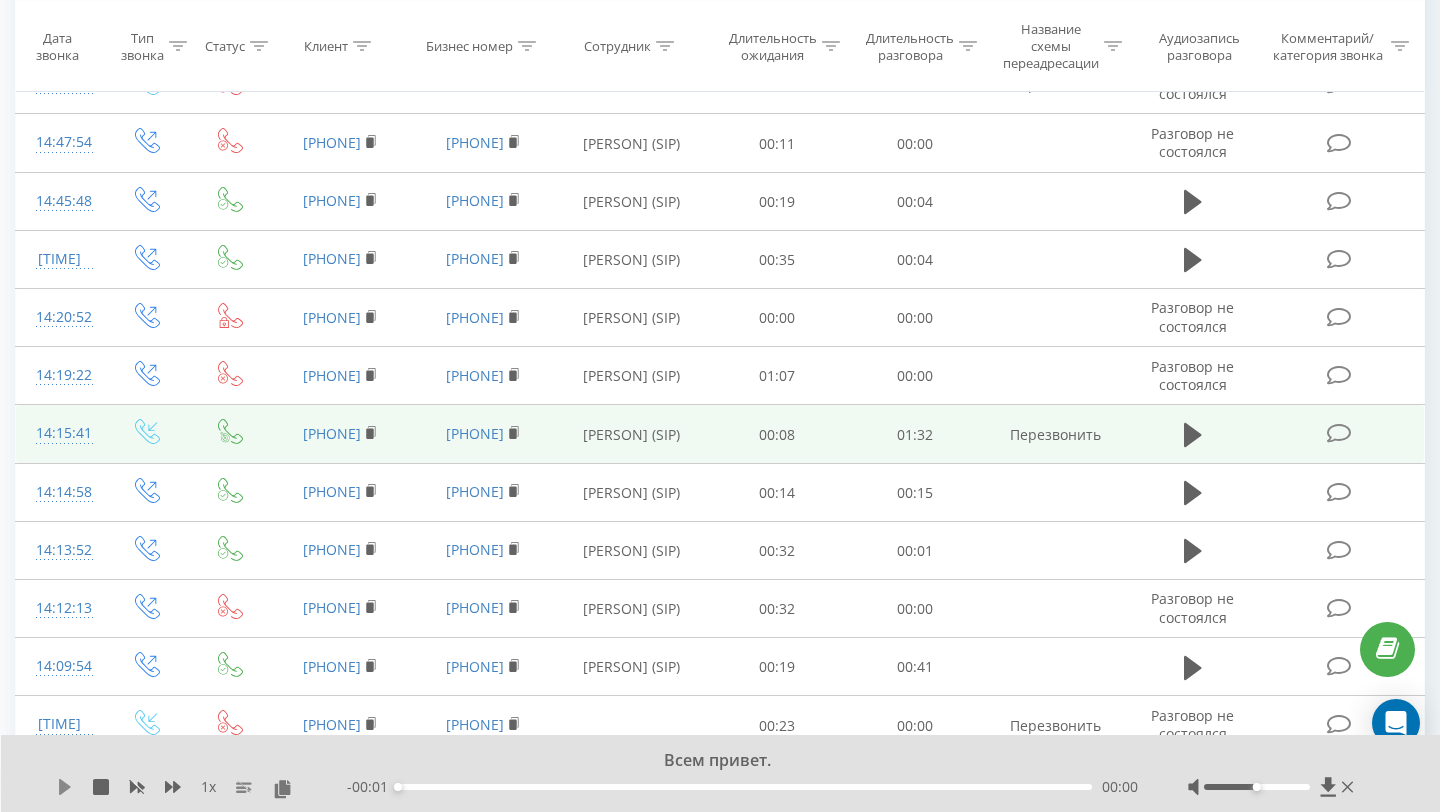 click 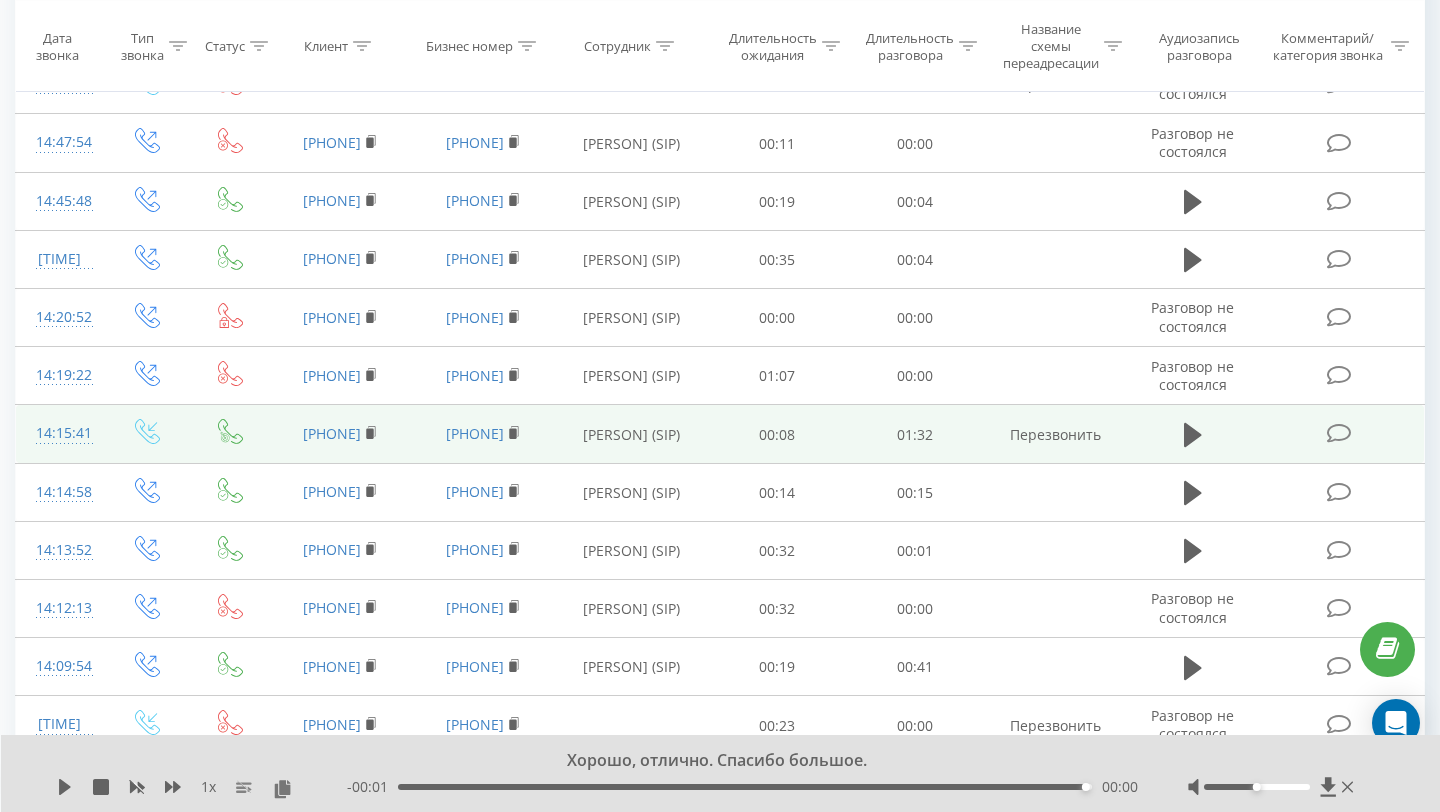 scroll, scrollTop: 0, scrollLeft: 0, axis: both 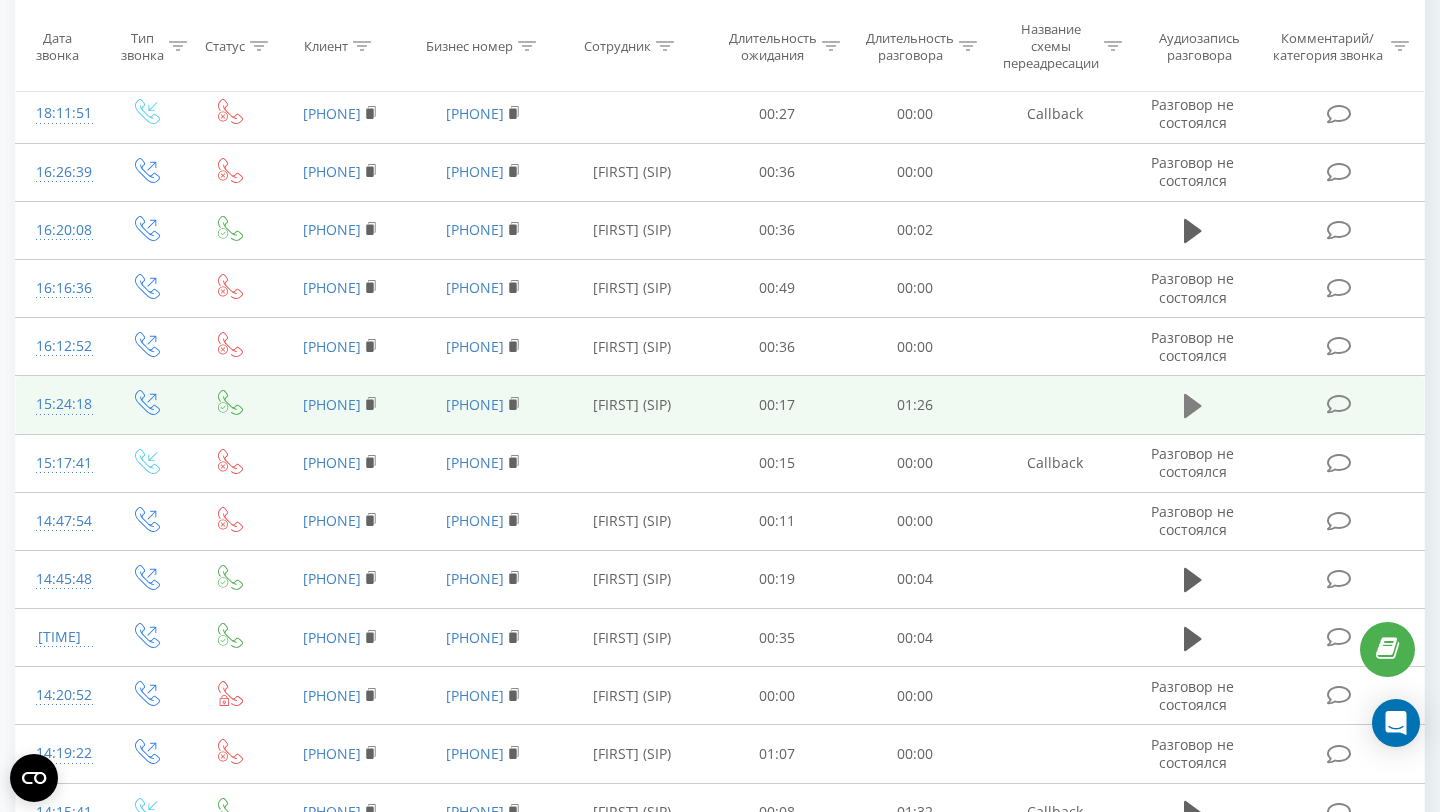click 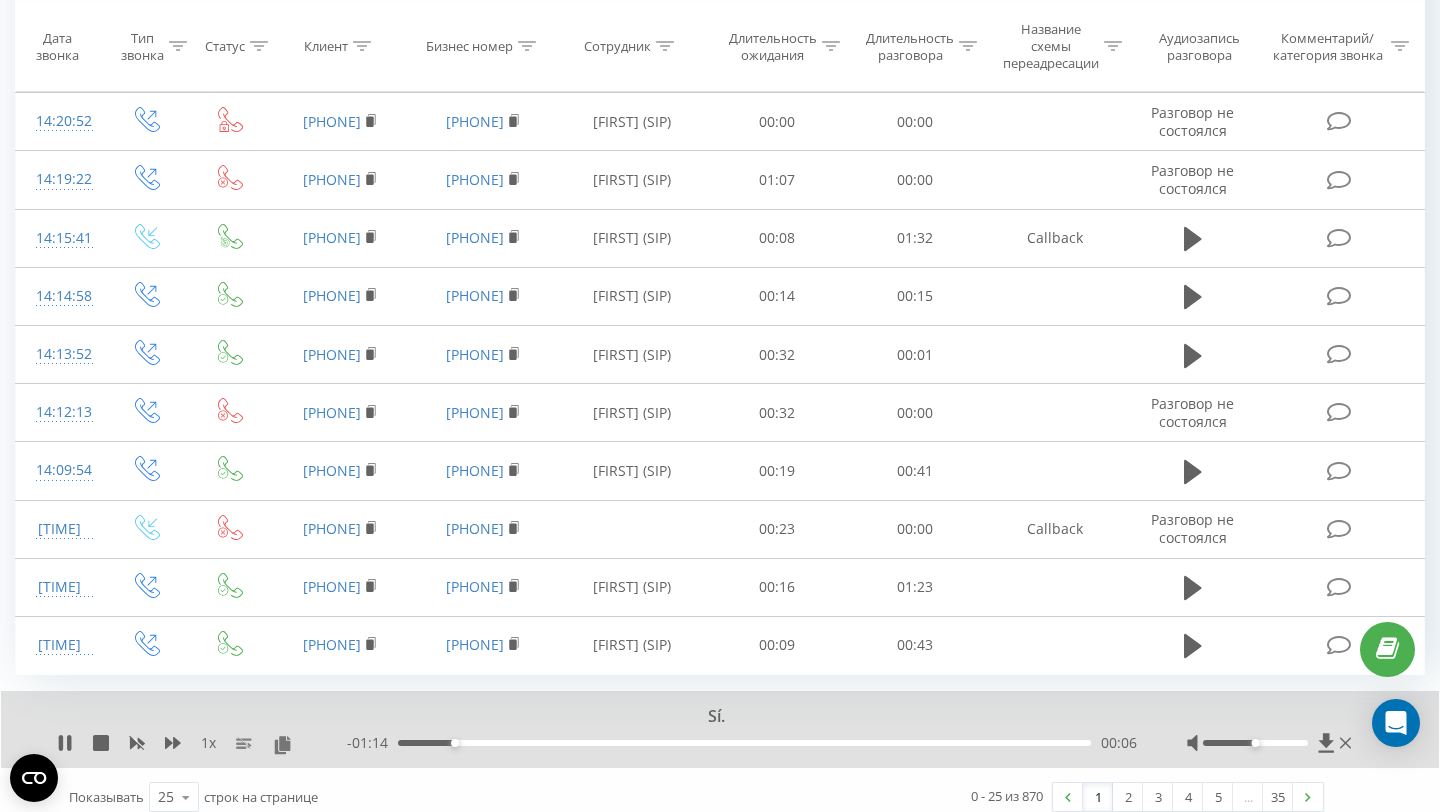 scroll, scrollTop: 1151, scrollLeft: 0, axis: vertical 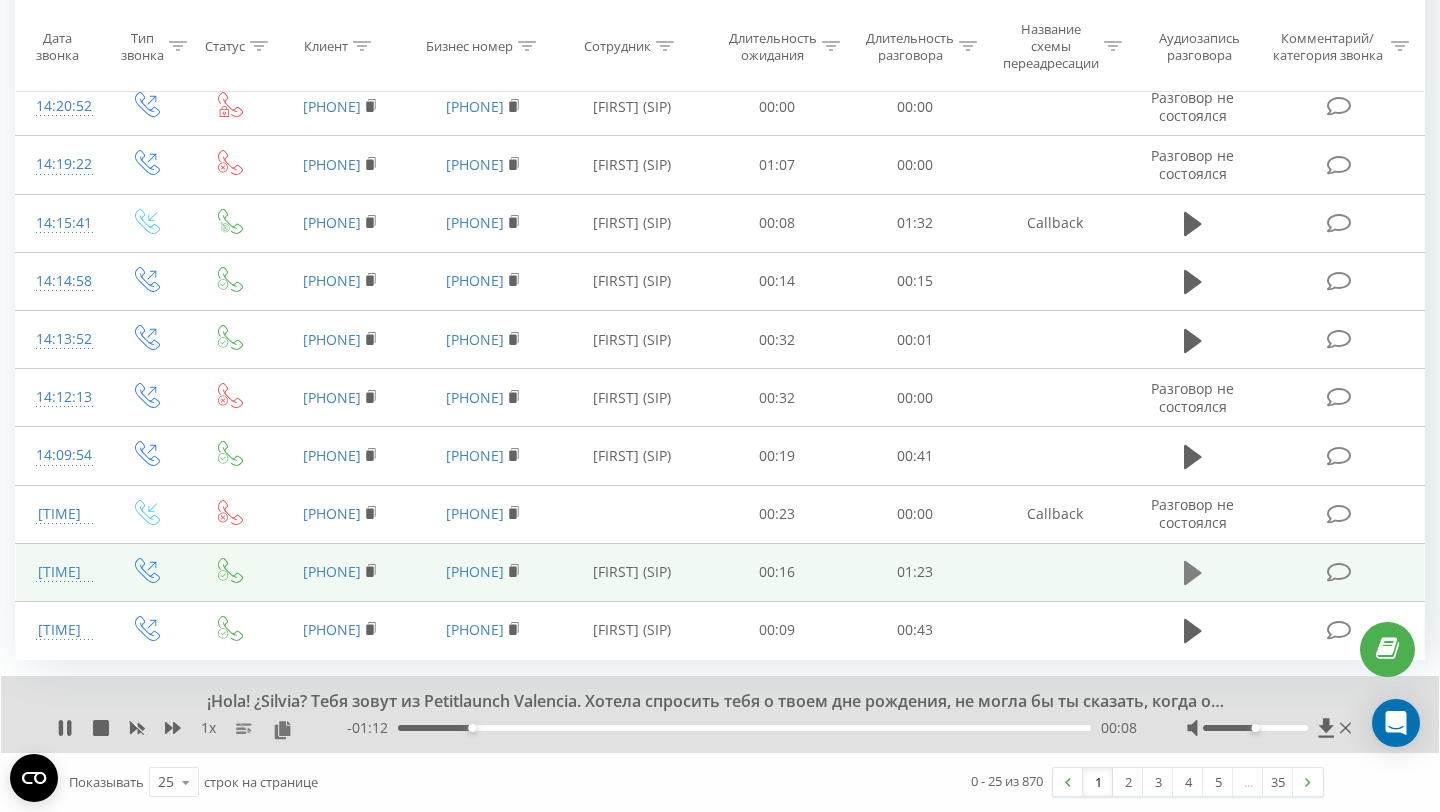 click 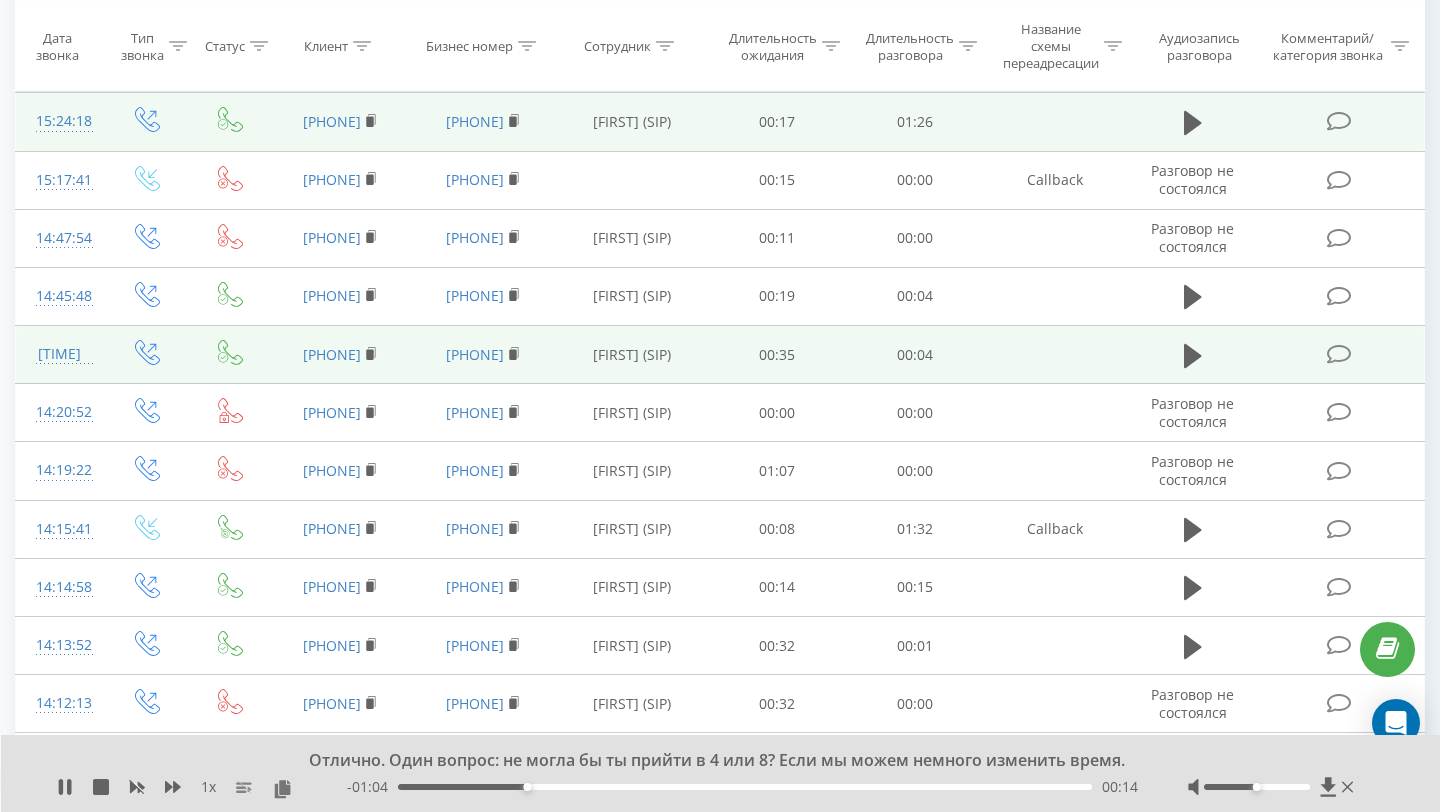 scroll, scrollTop: 852, scrollLeft: 0, axis: vertical 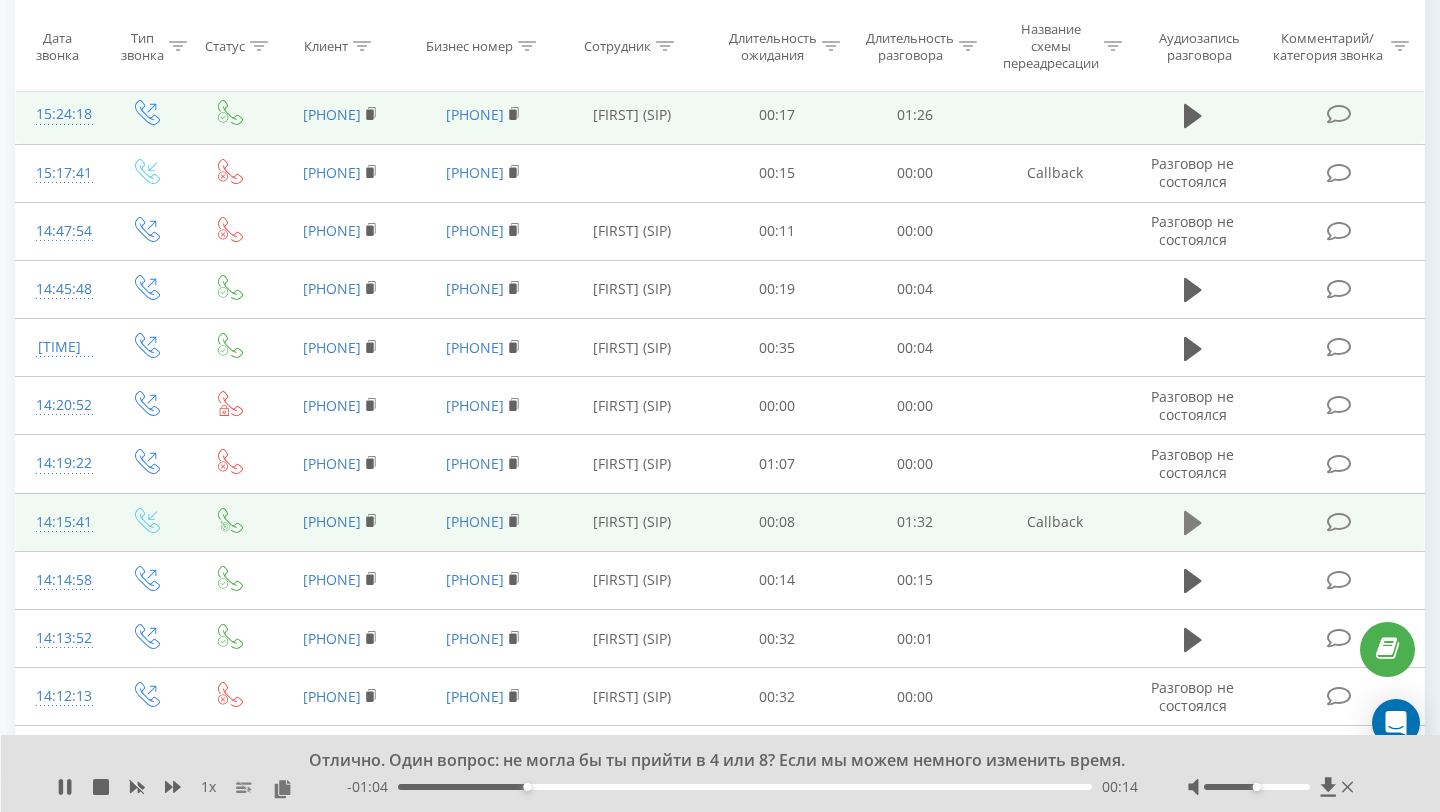 click 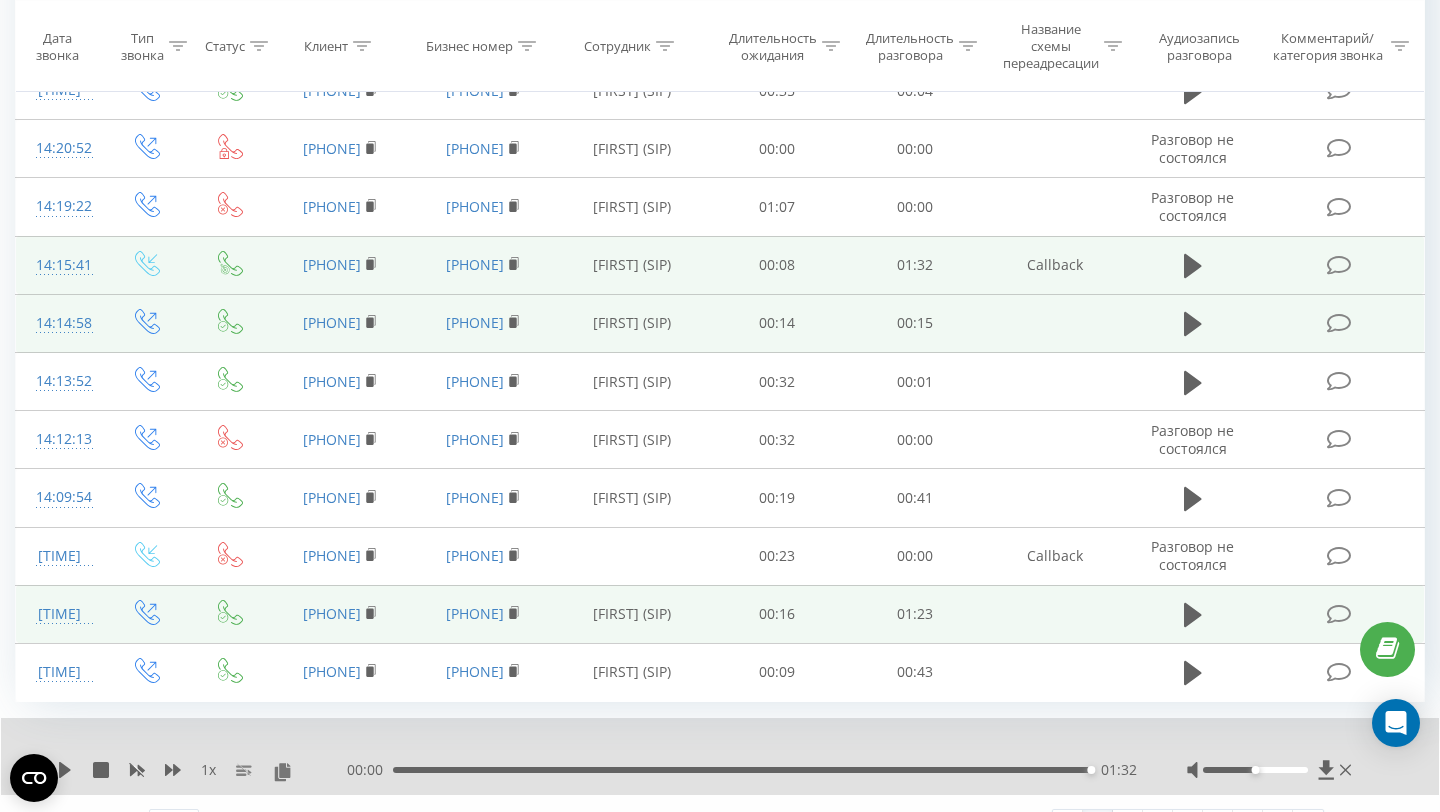 scroll, scrollTop: 1110, scrollLeft: 0, axis: vertical 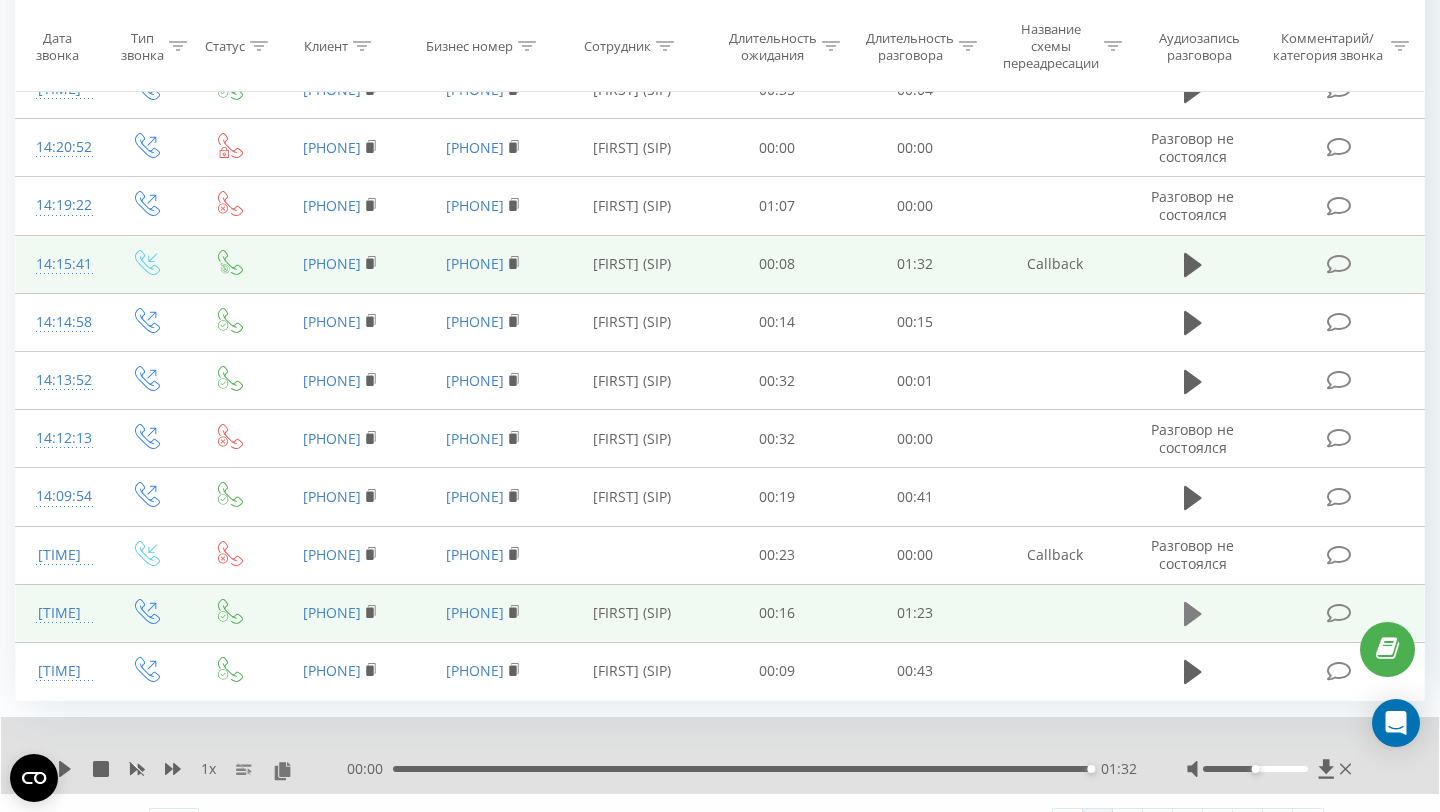 click 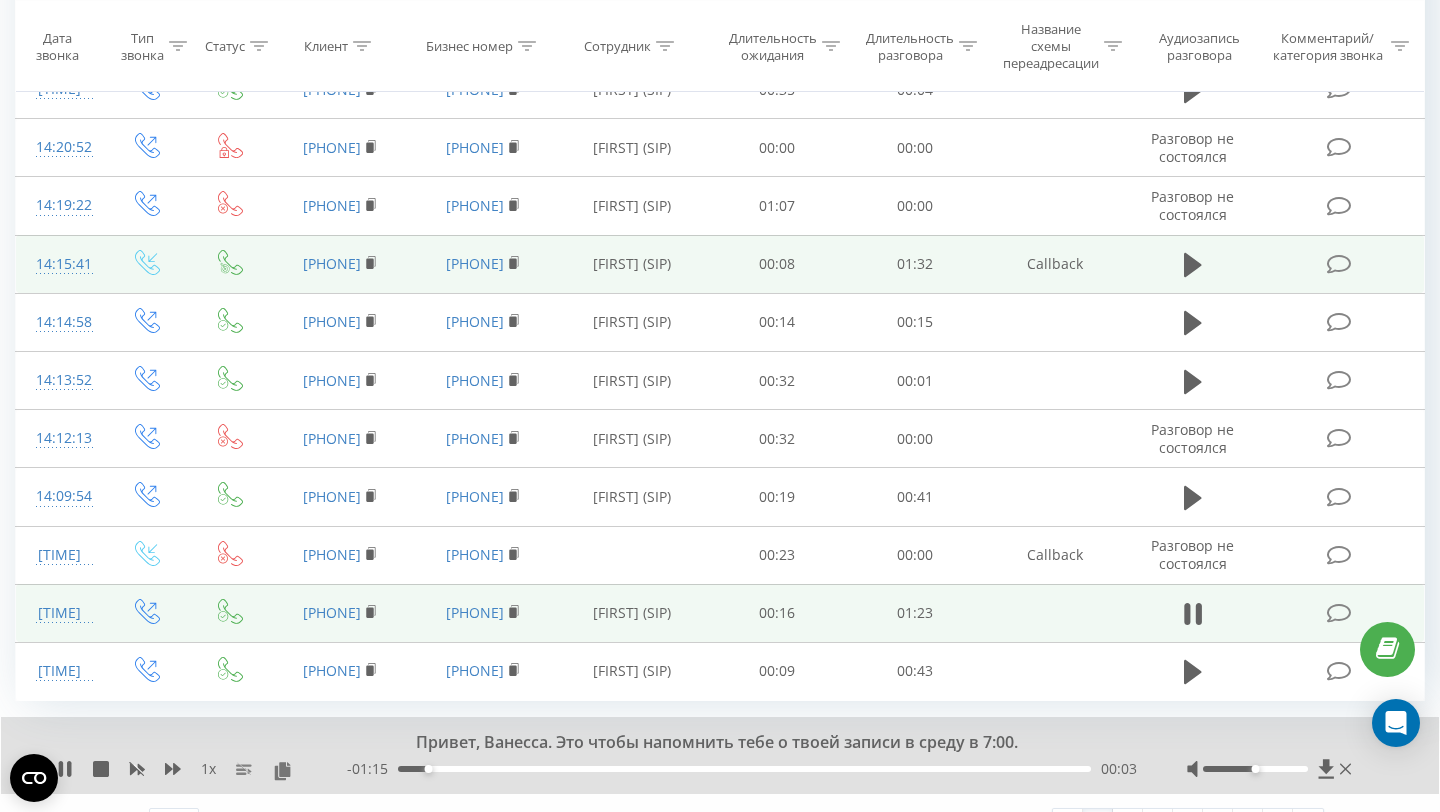 click 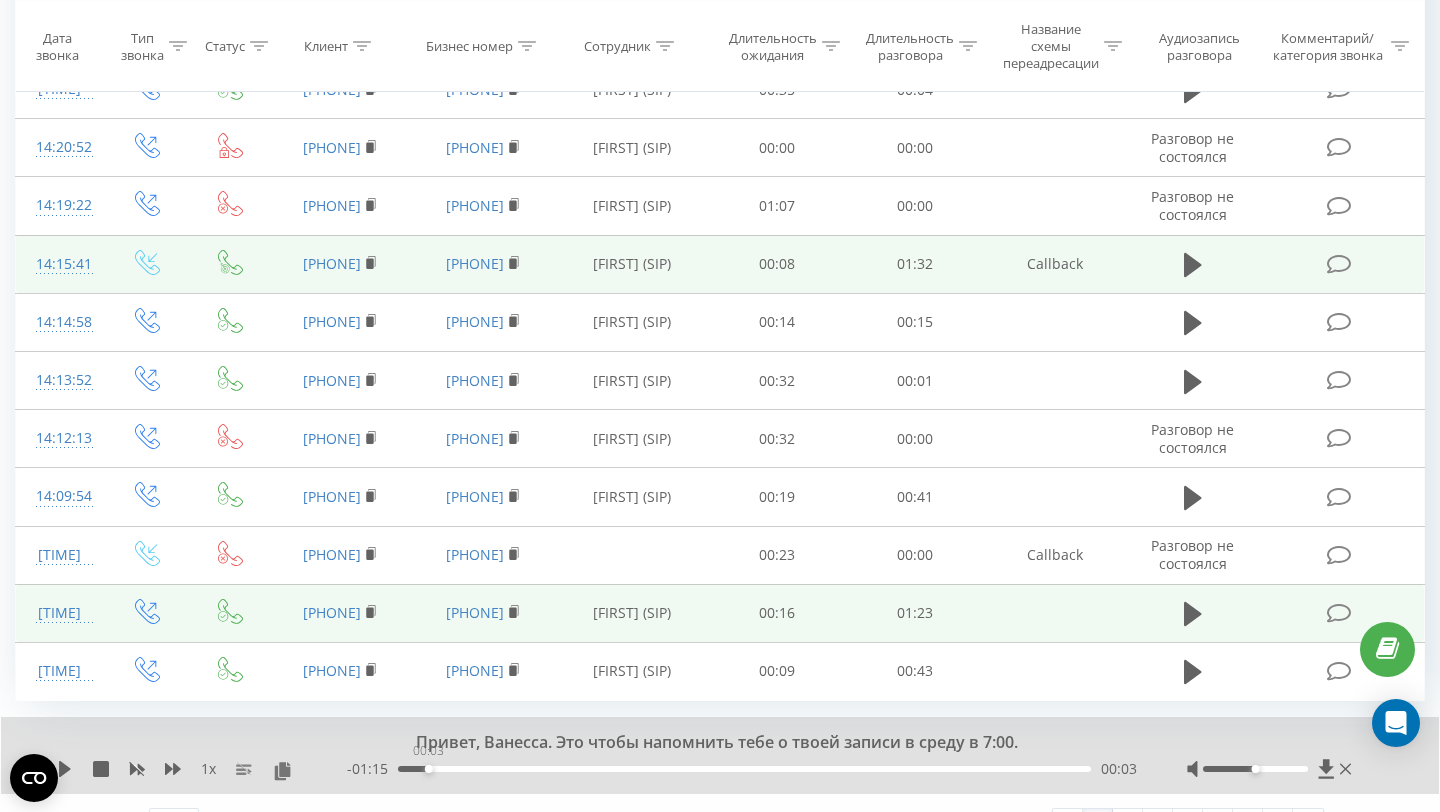 drag, startPoint x: 428, startPoint y: 771, endPoint x: 356, endPoint y: 771, distance: 72 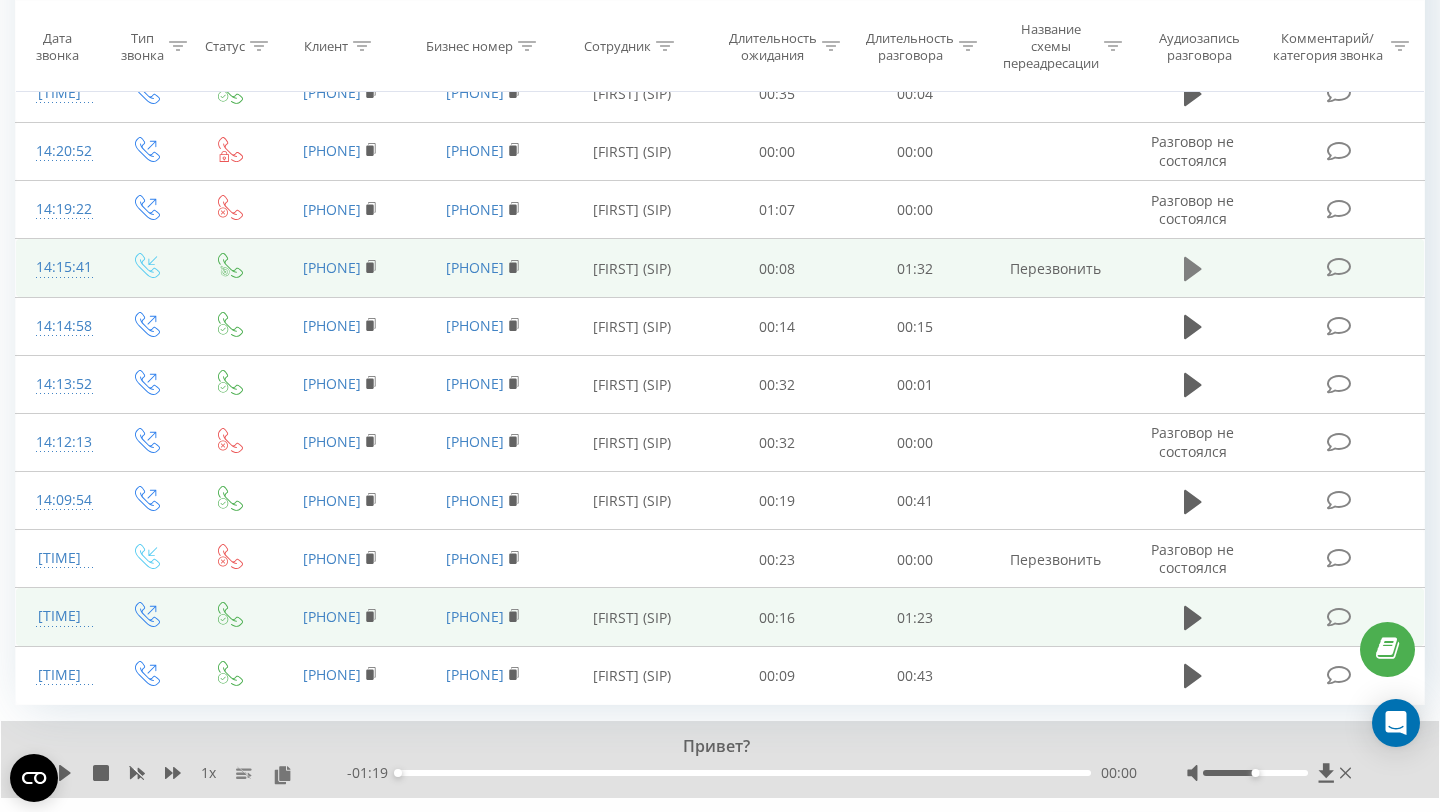 click 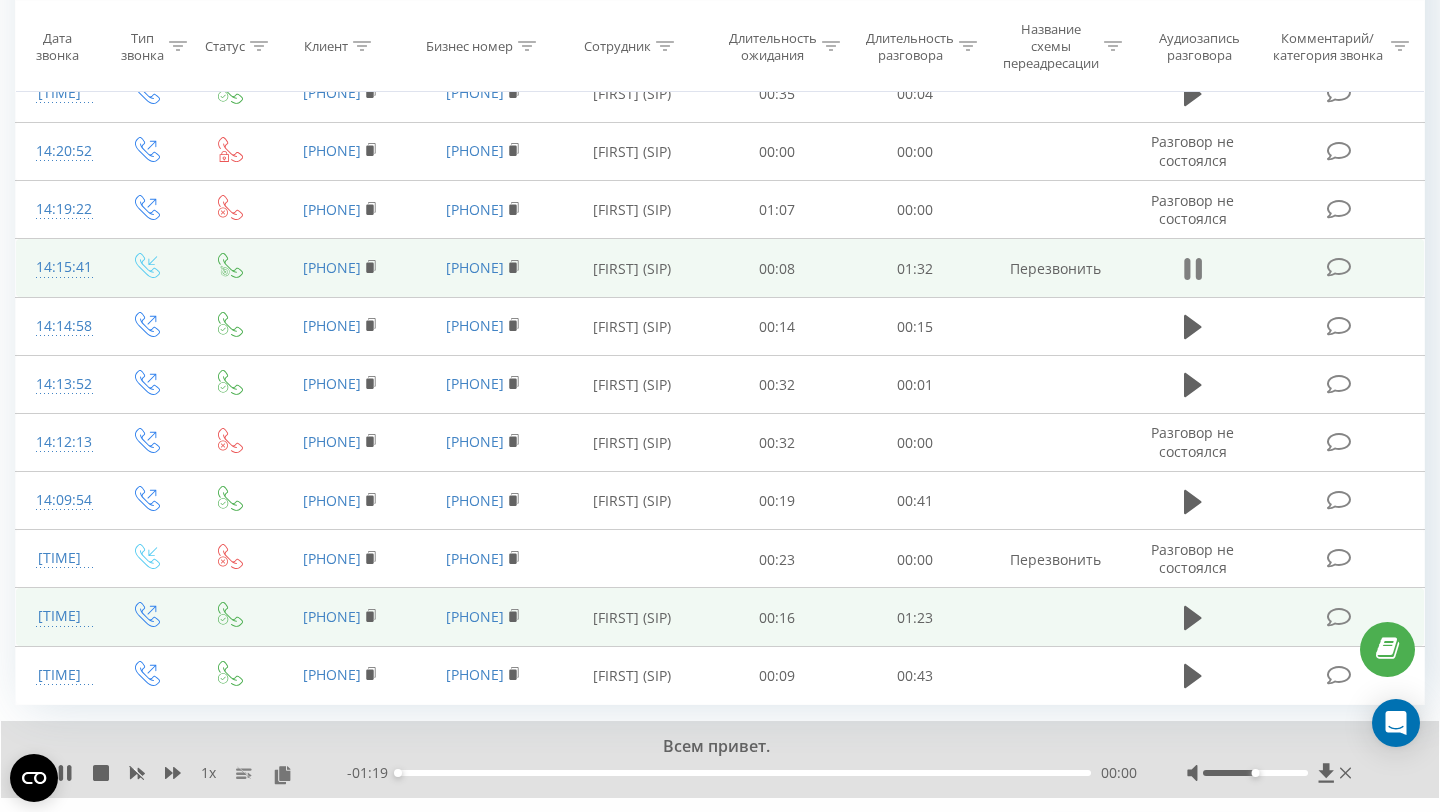 click 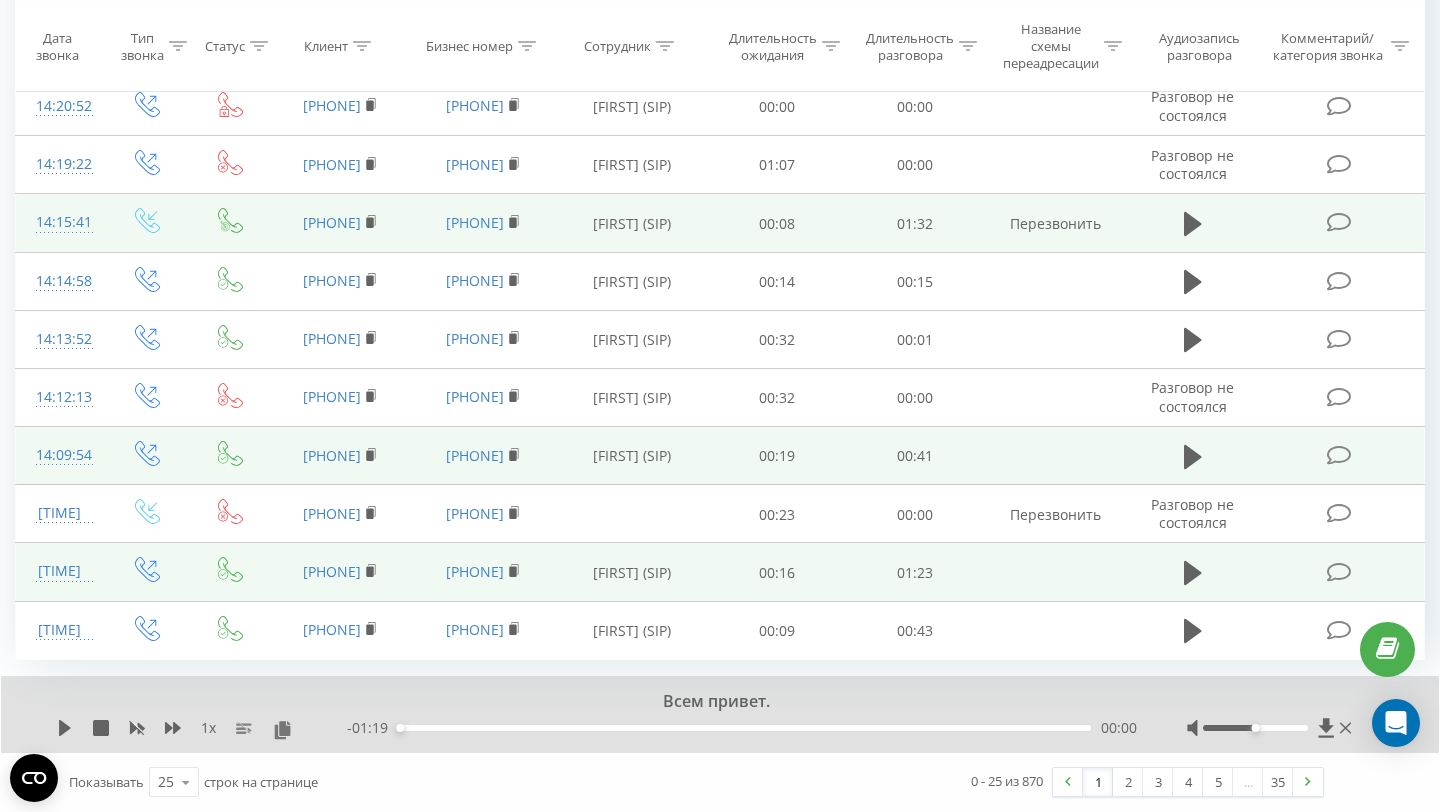 scroll, scrollTop: 1191, scrollLeft: 0, axis: vertical 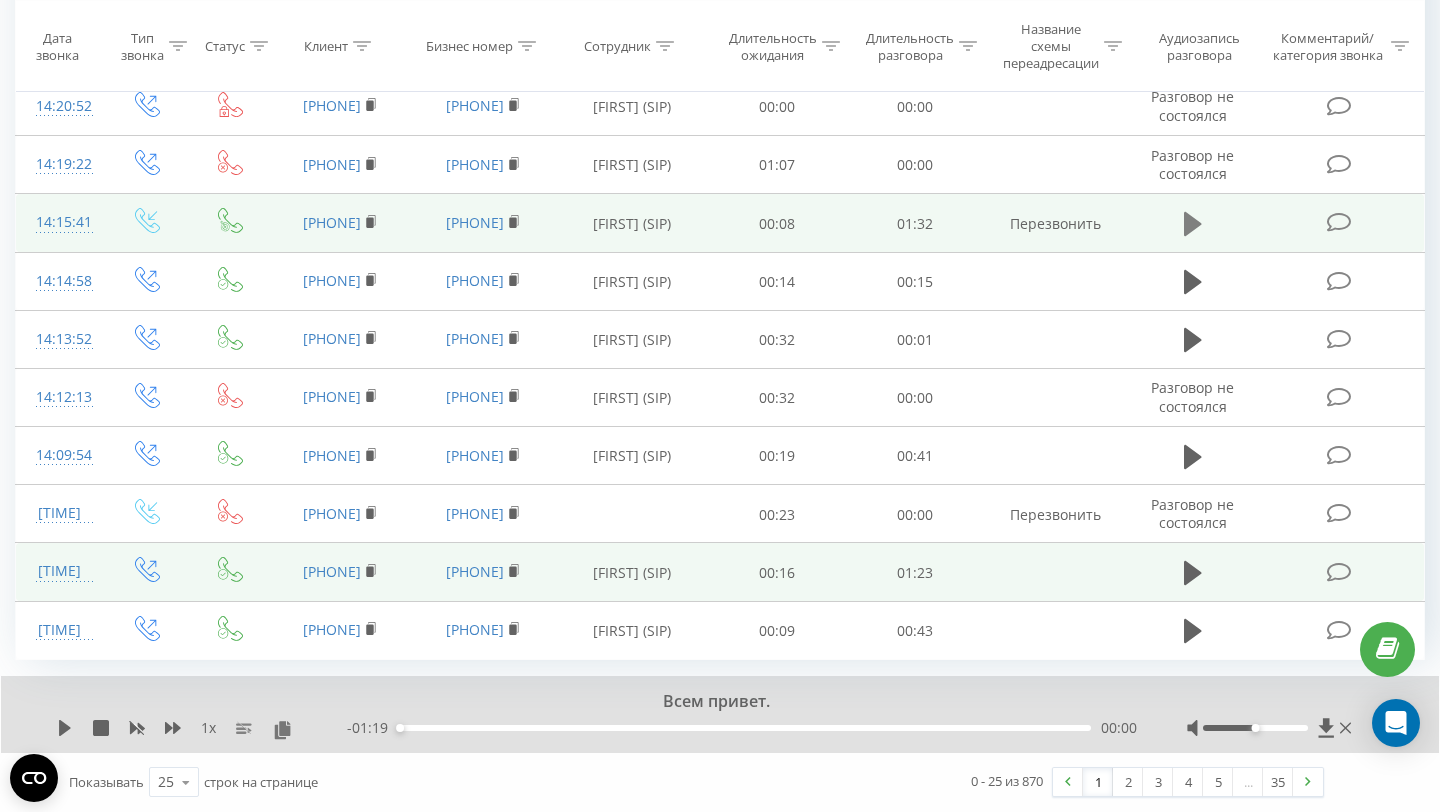 click 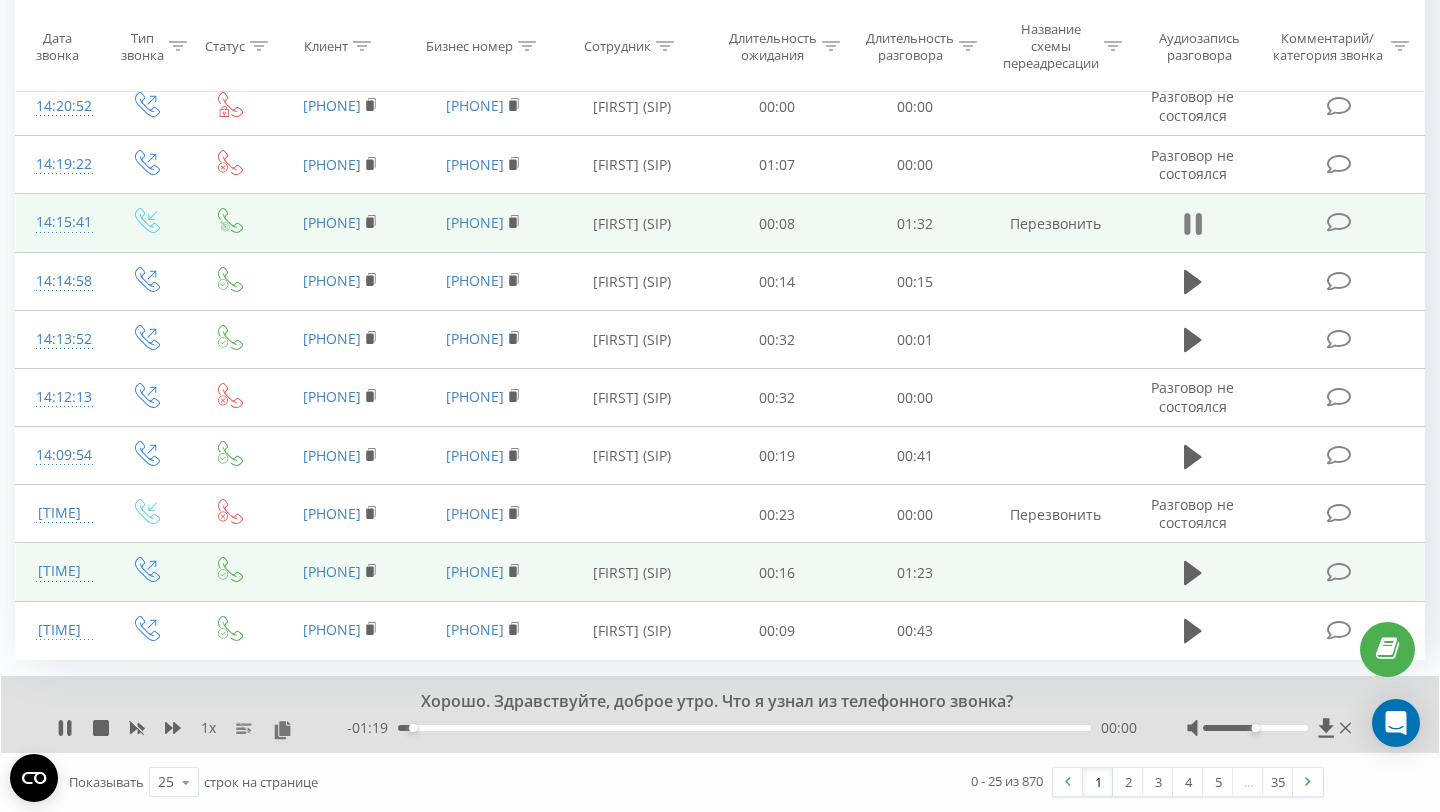 click 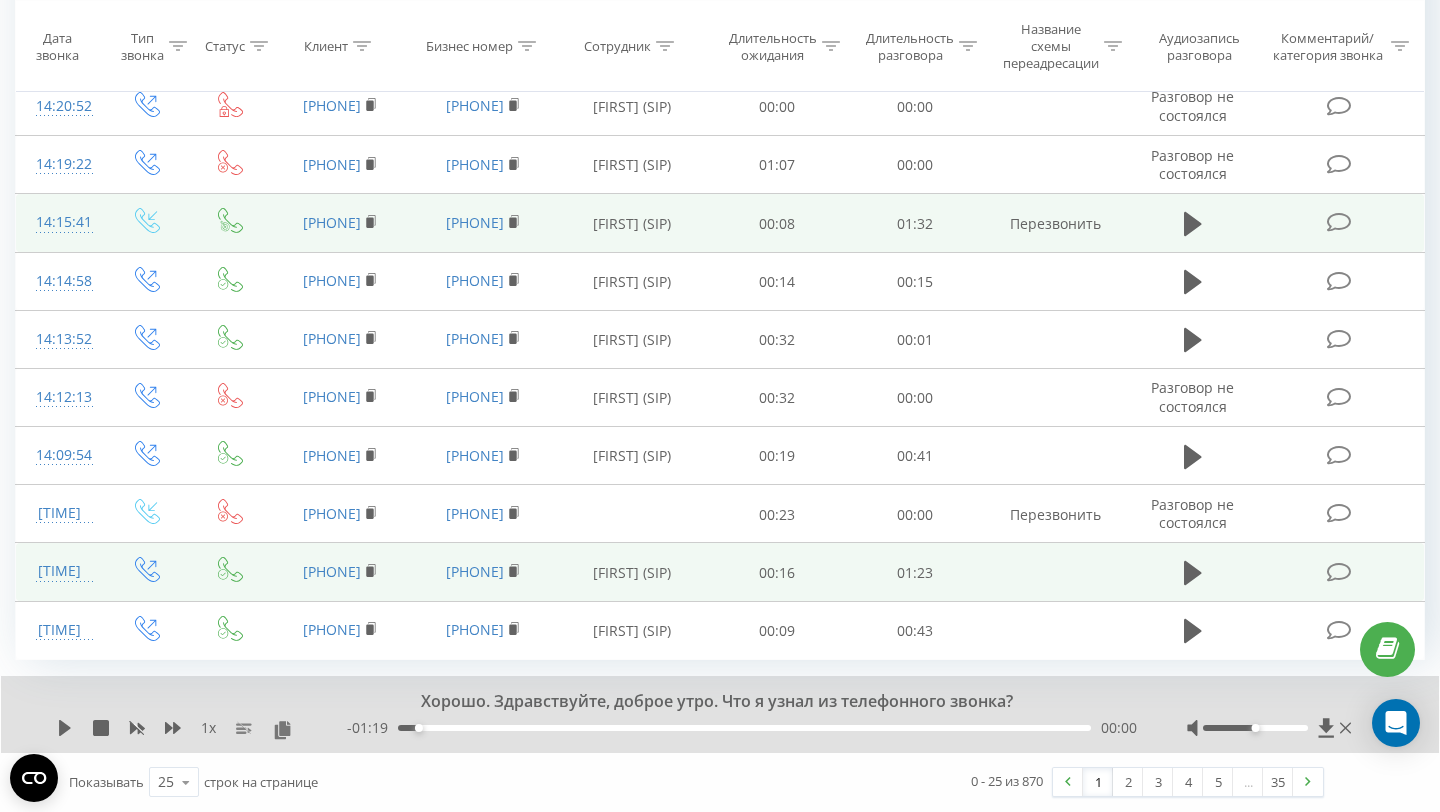 click 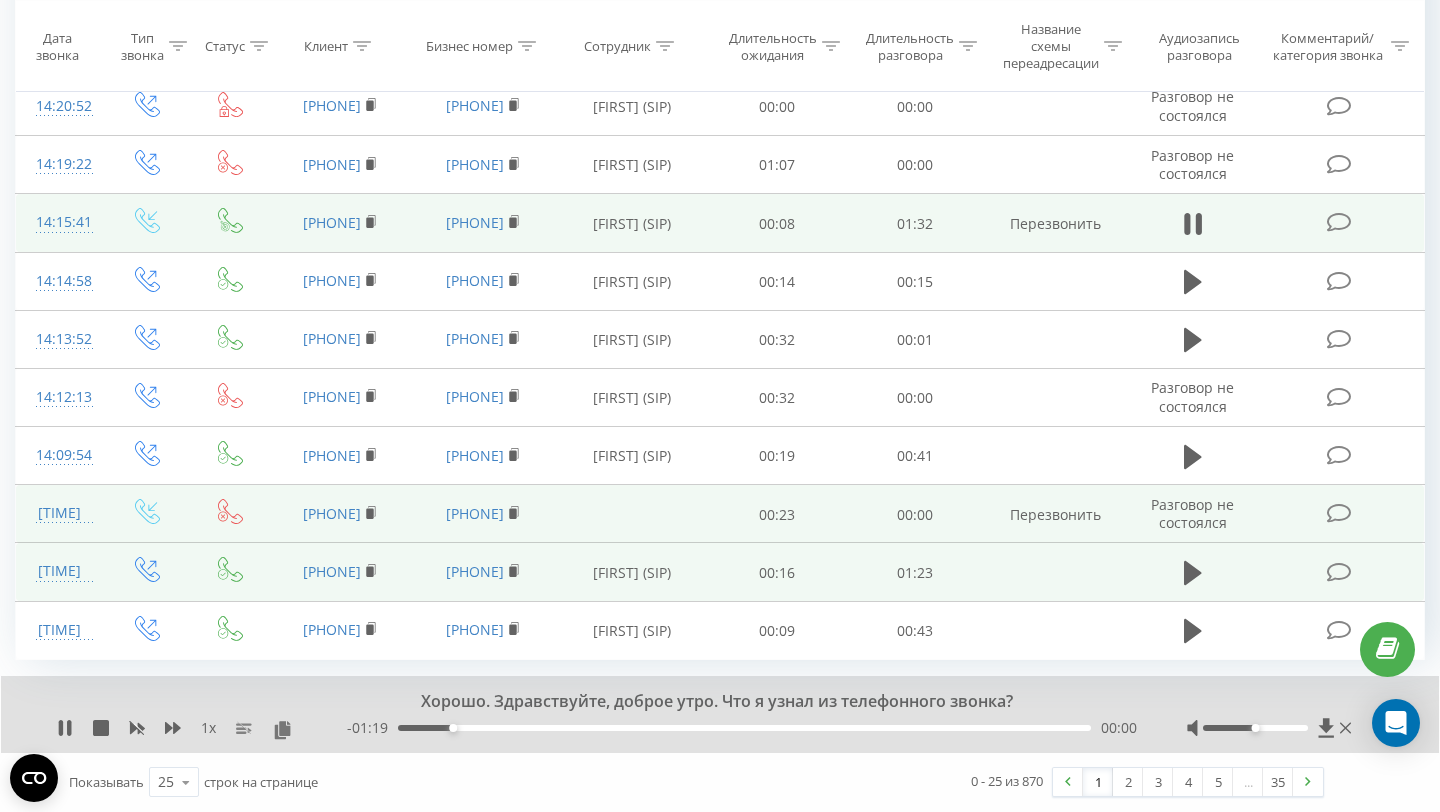 scroll, scrollTop: 1242, scrollLeft: 0, axis: vertical 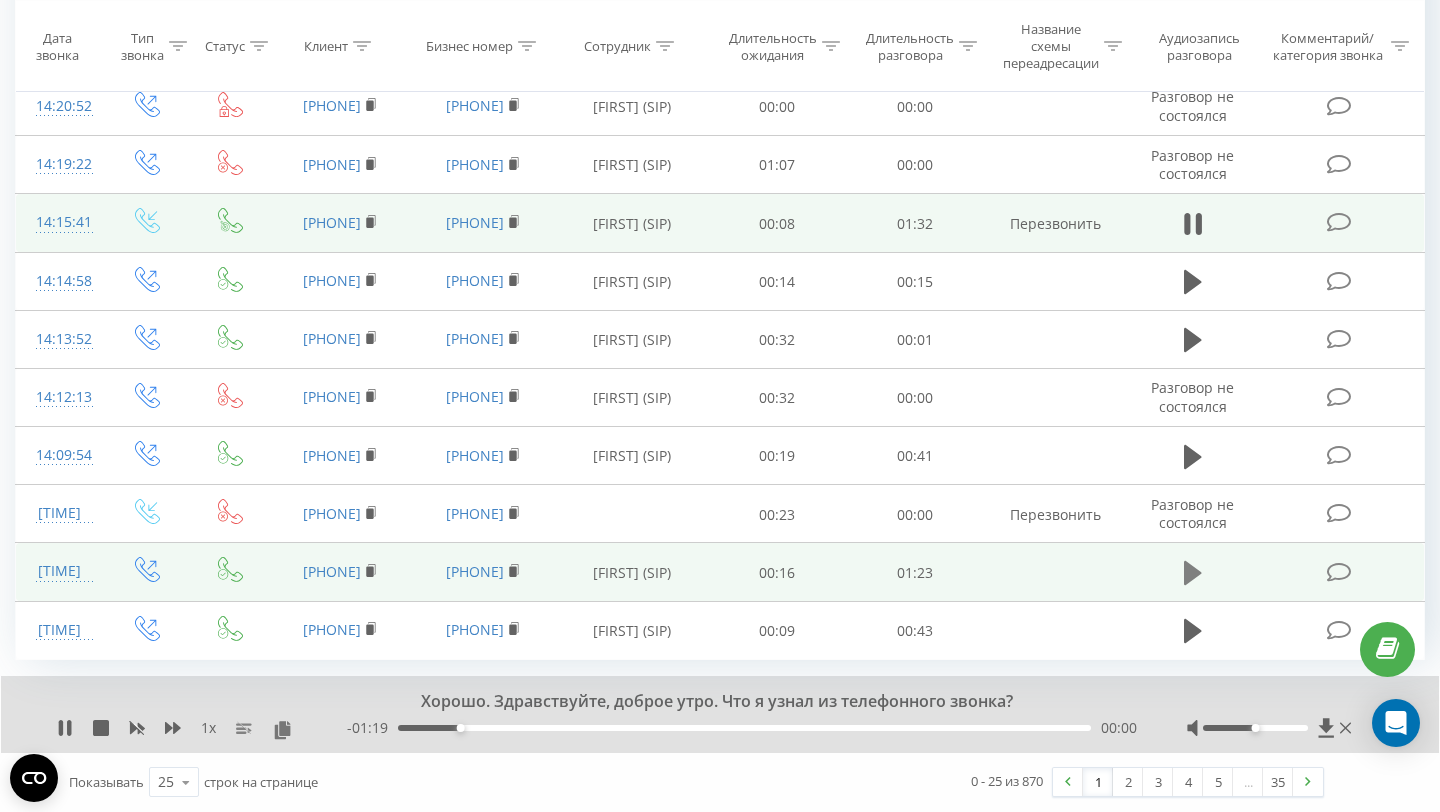 click 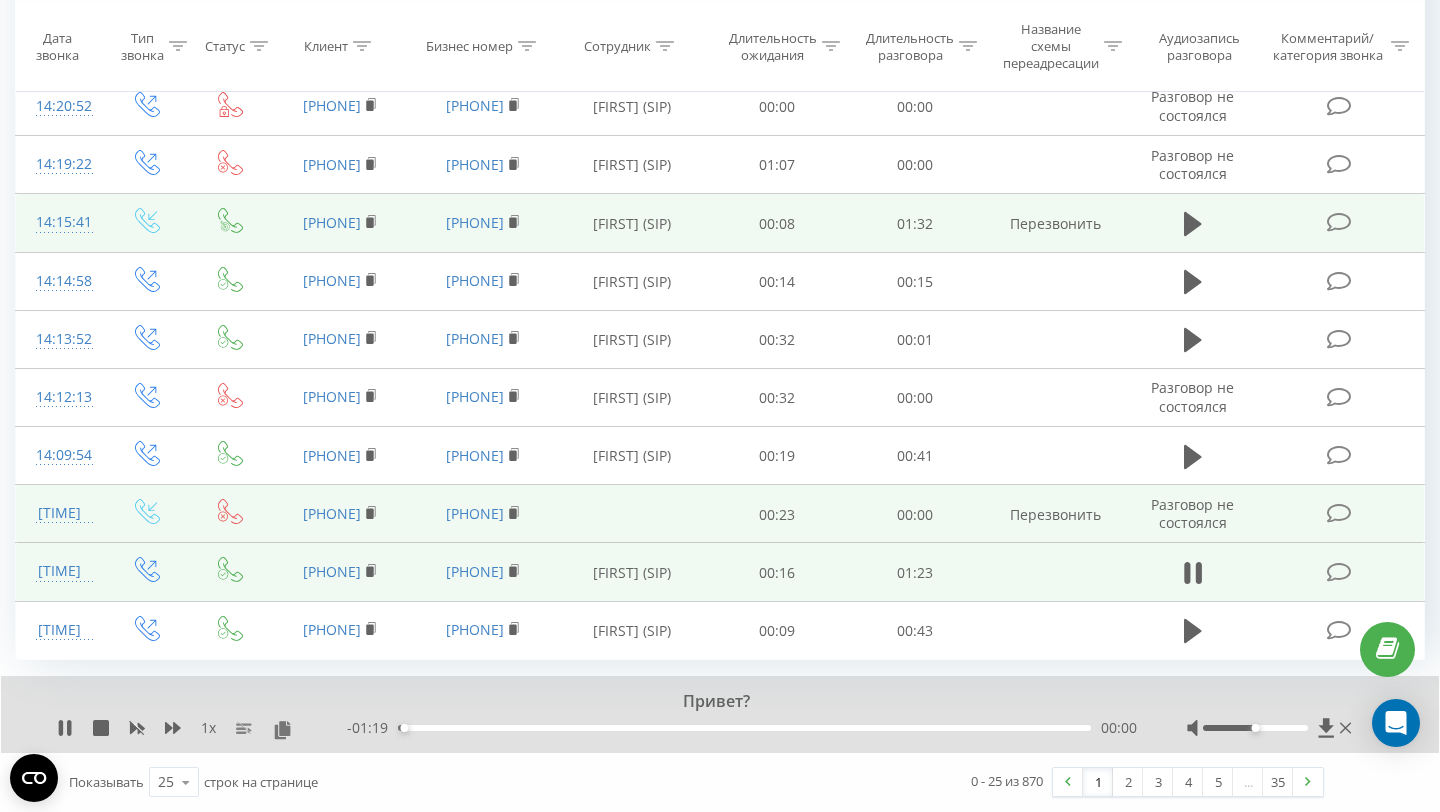 scroll, scrollTop: 1211, scrollLeft: 0, axis: vertical 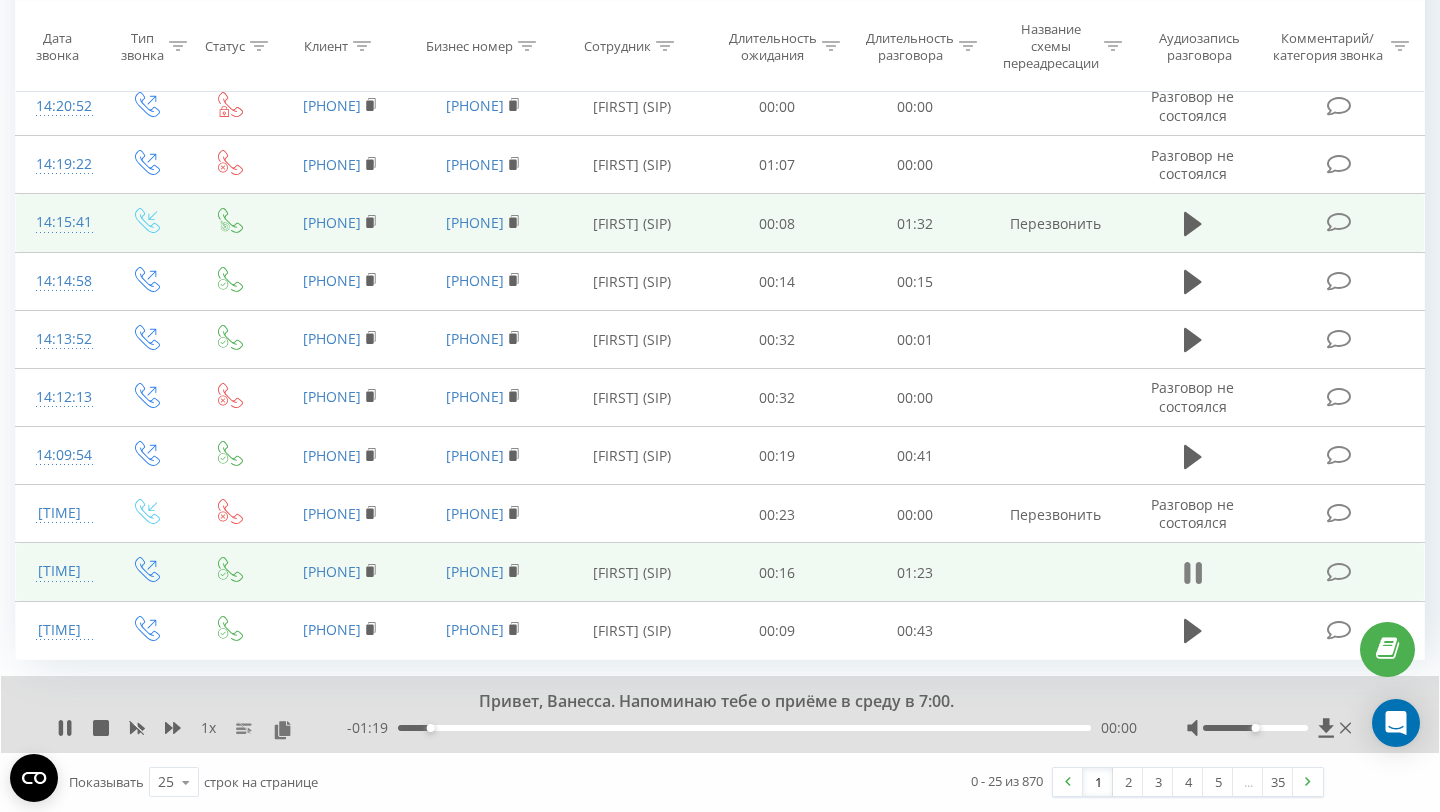 click 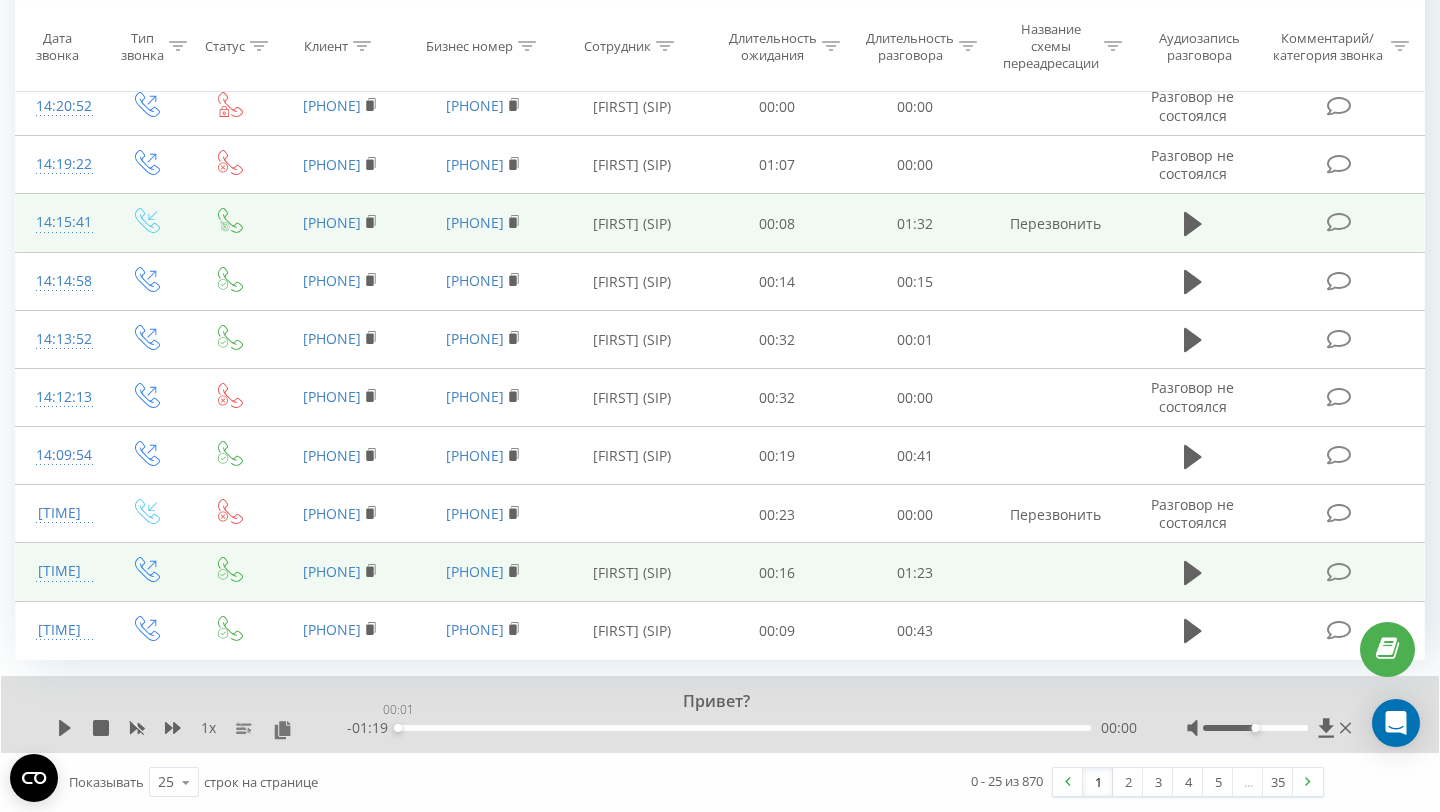 drag, startPoint x: 437, startPoint y: 747, endPoint x: 371, endPoint y: 747, distance: 66 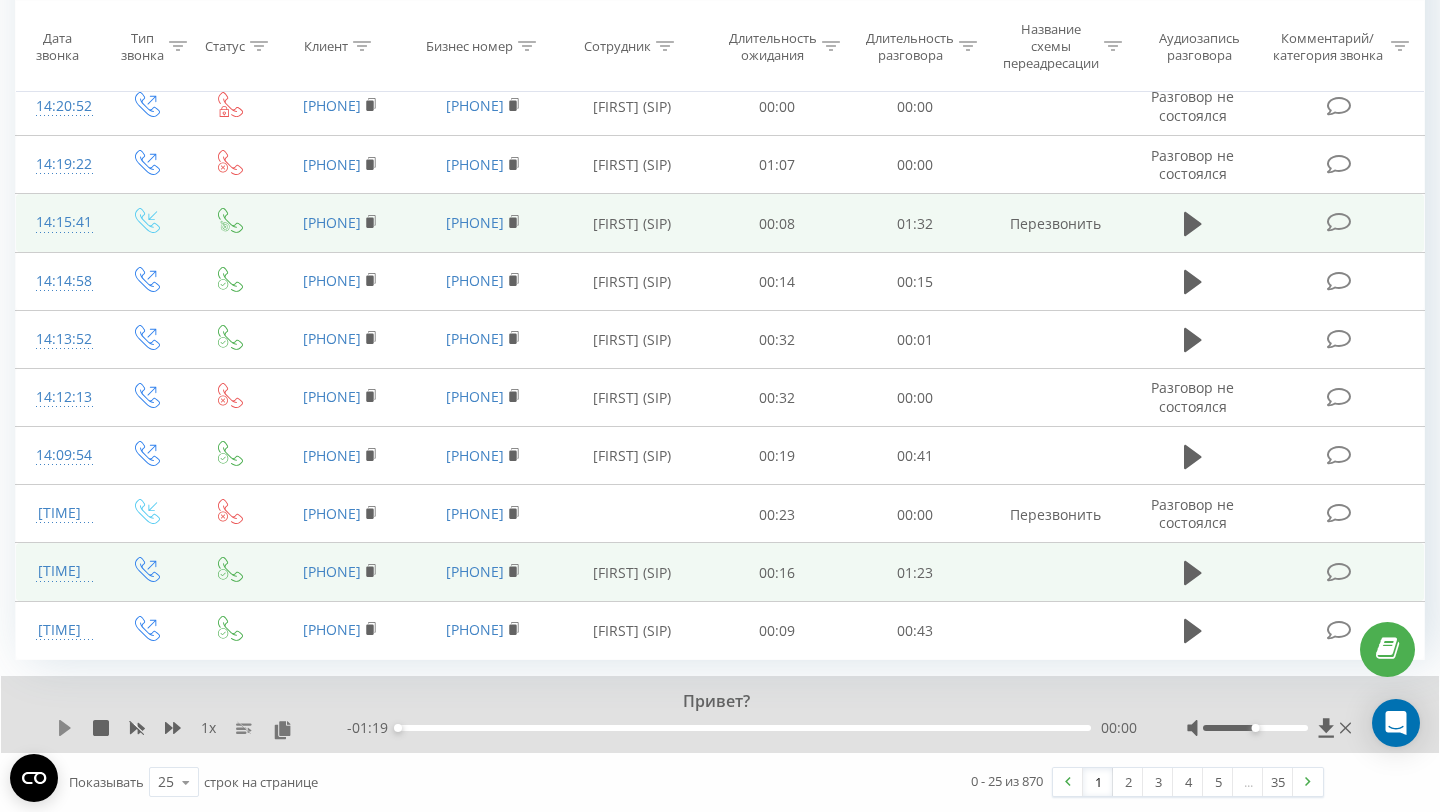 click 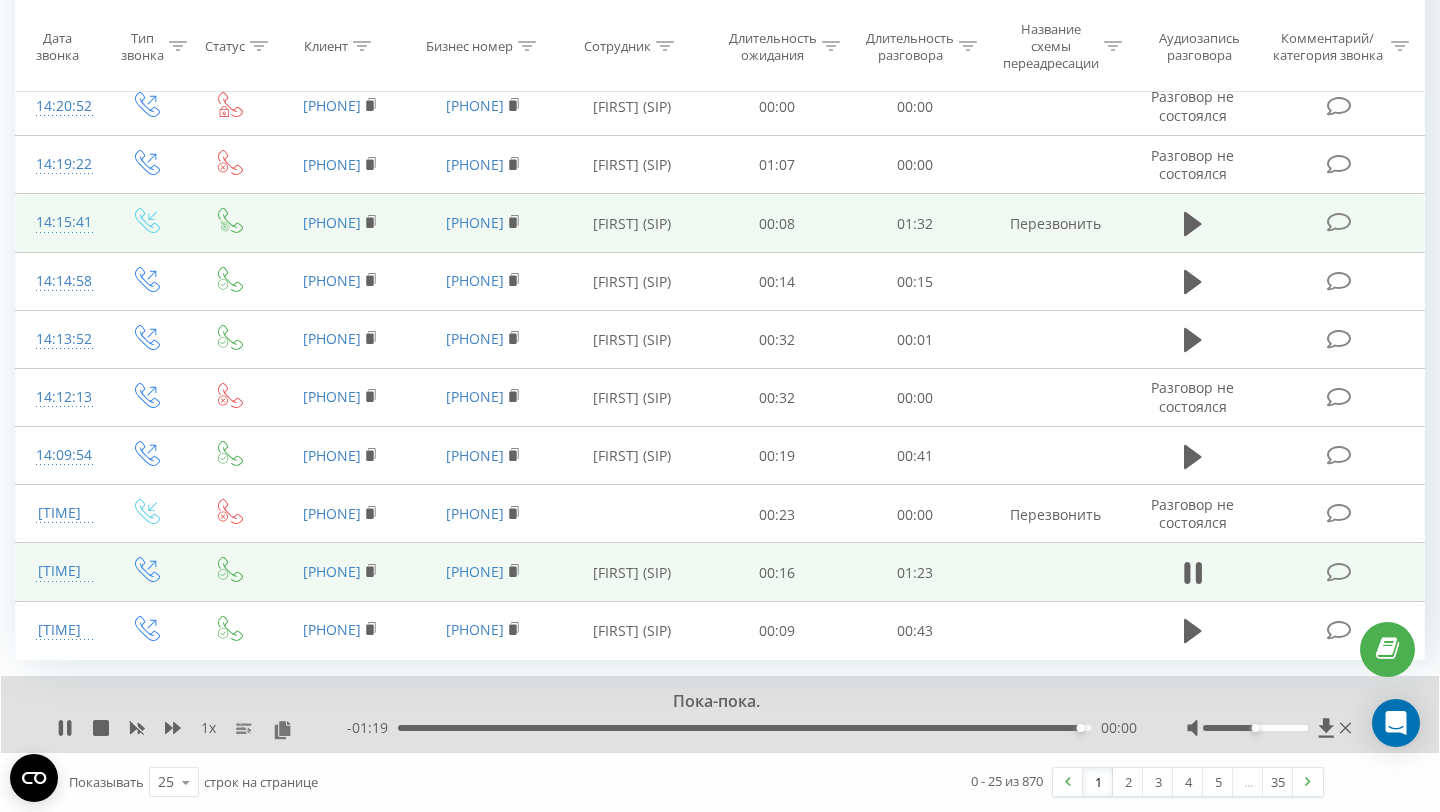 scroll, scrollTop: 0, scrollLeft: 0, axis: both 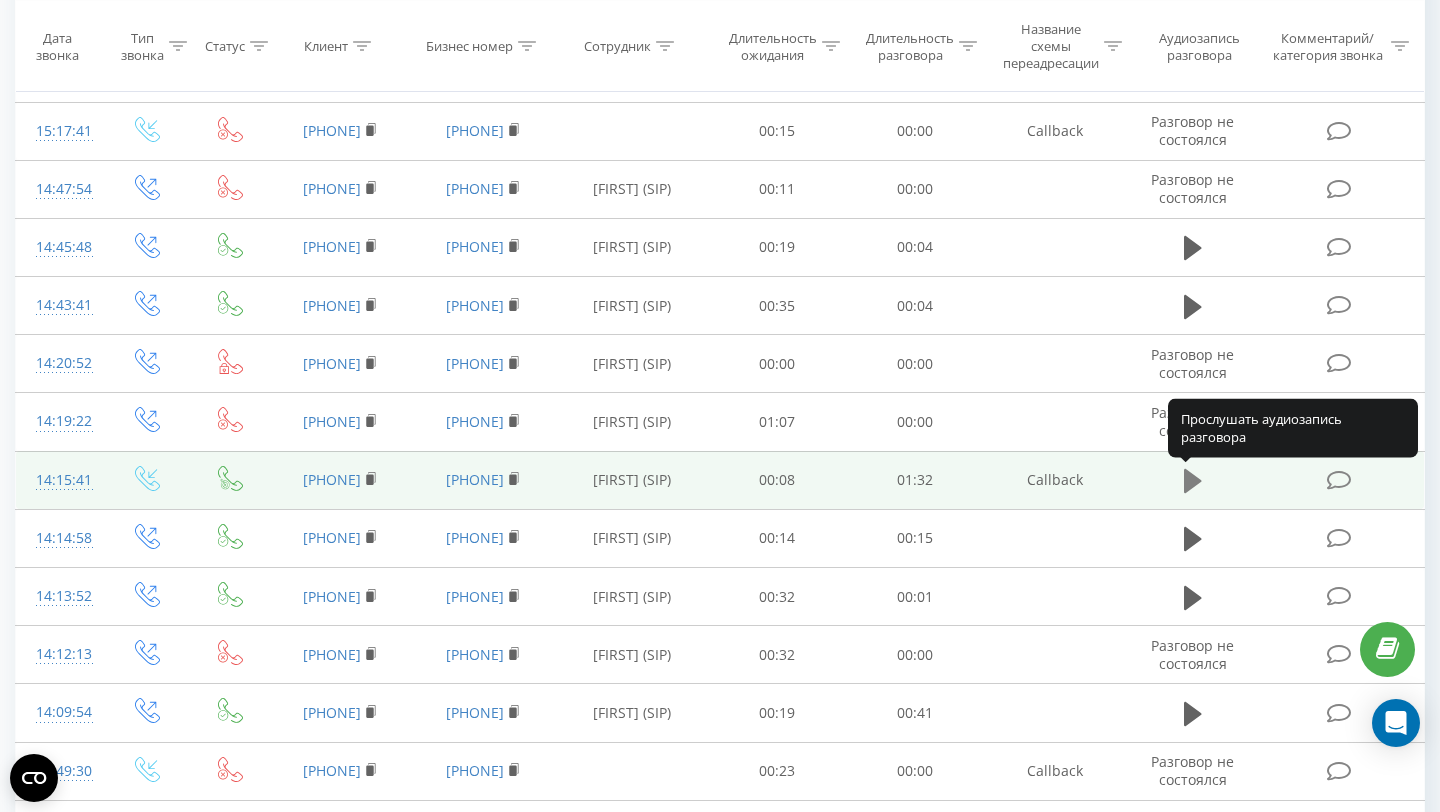 click 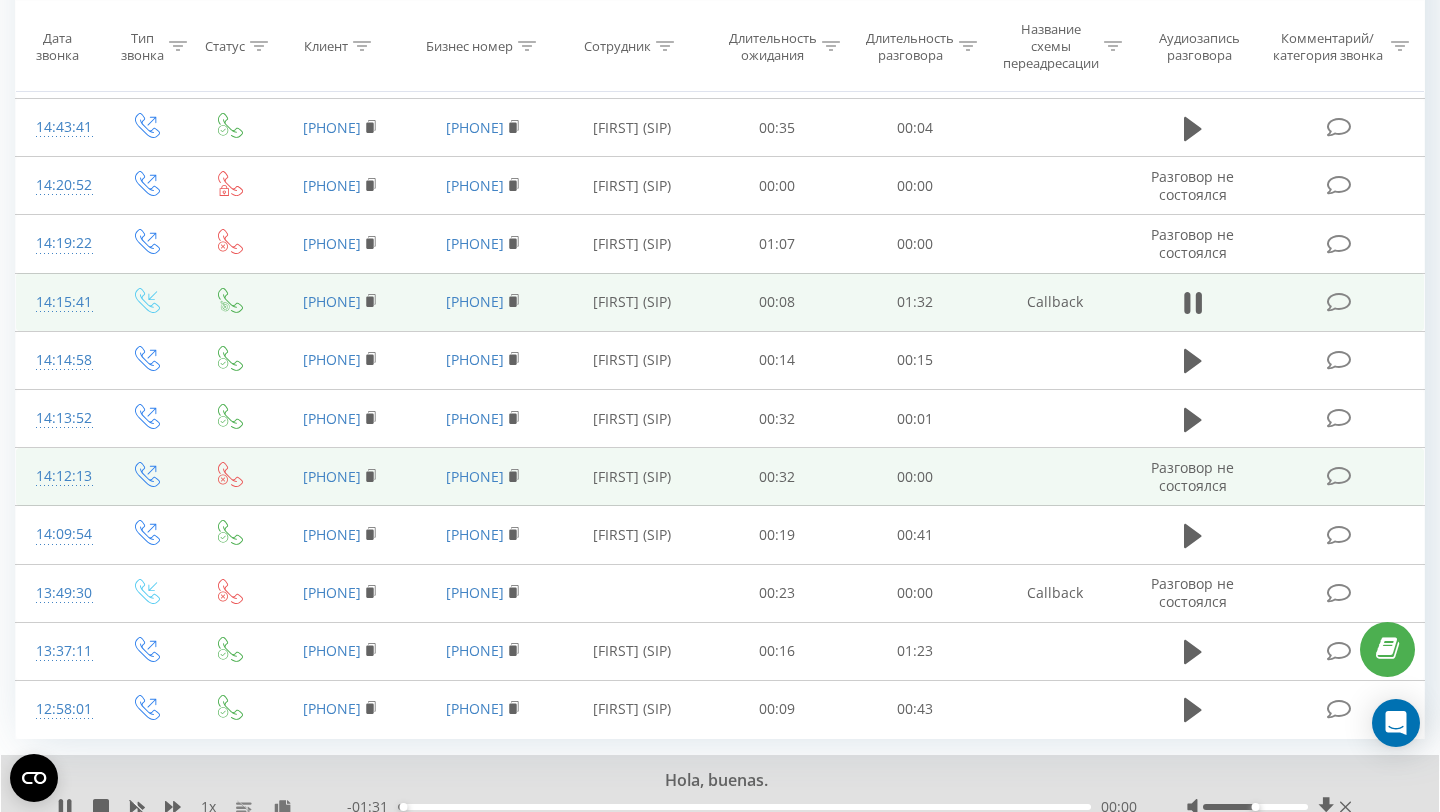 scroll, scrollTop: 1079, scrollLeft: 0, axis: vertical 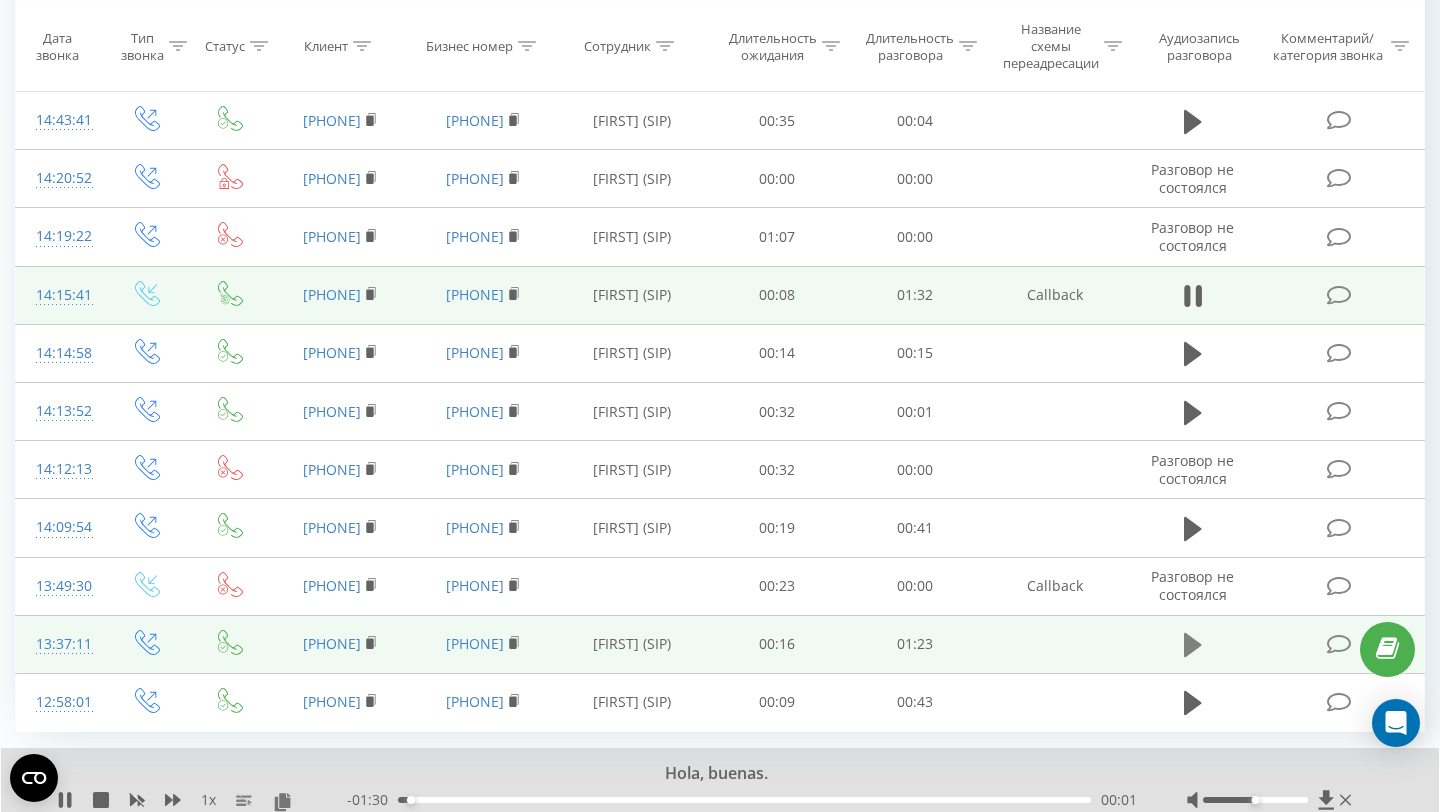 click 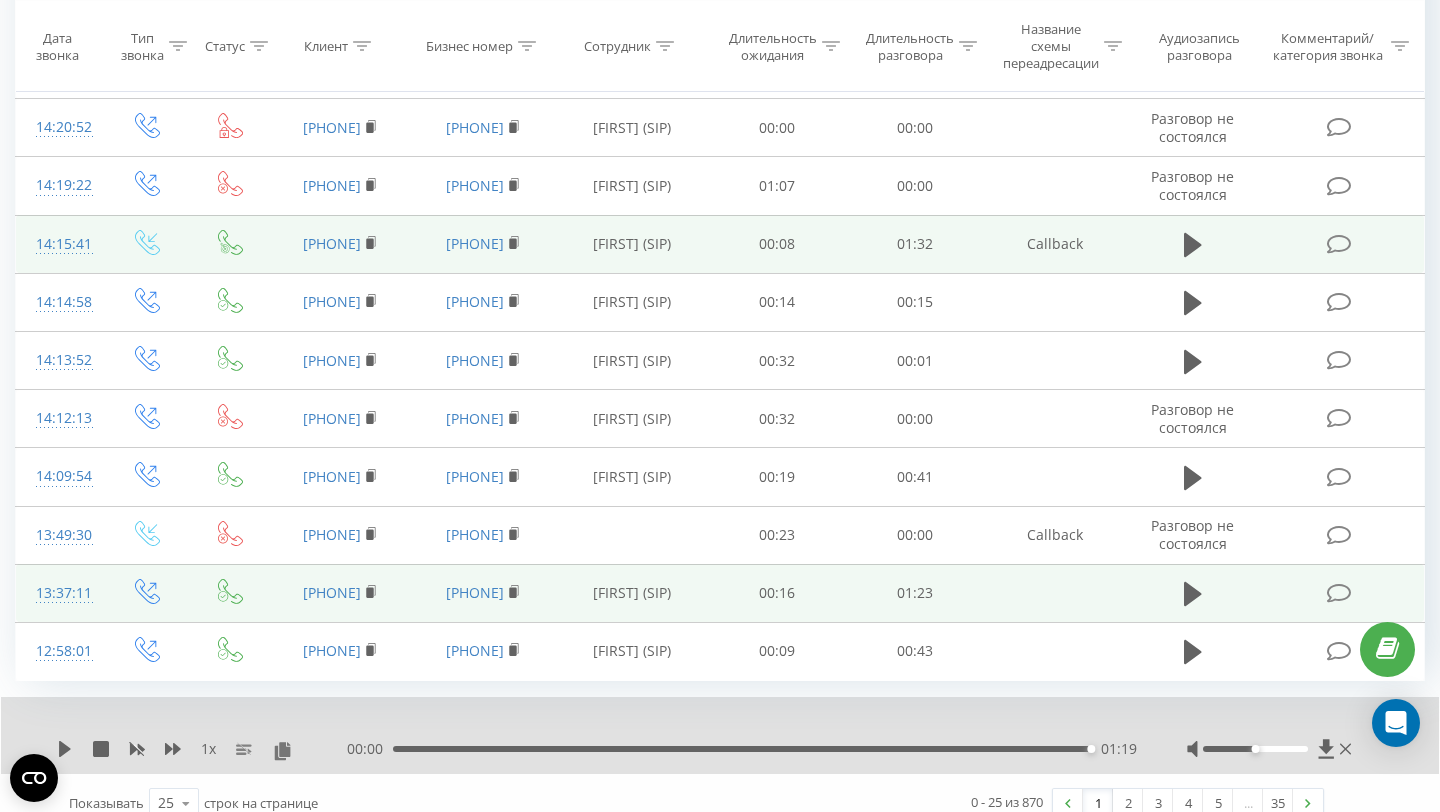 scroll, scrollTop: 1134, scrollLeft: 0, axis: vertical 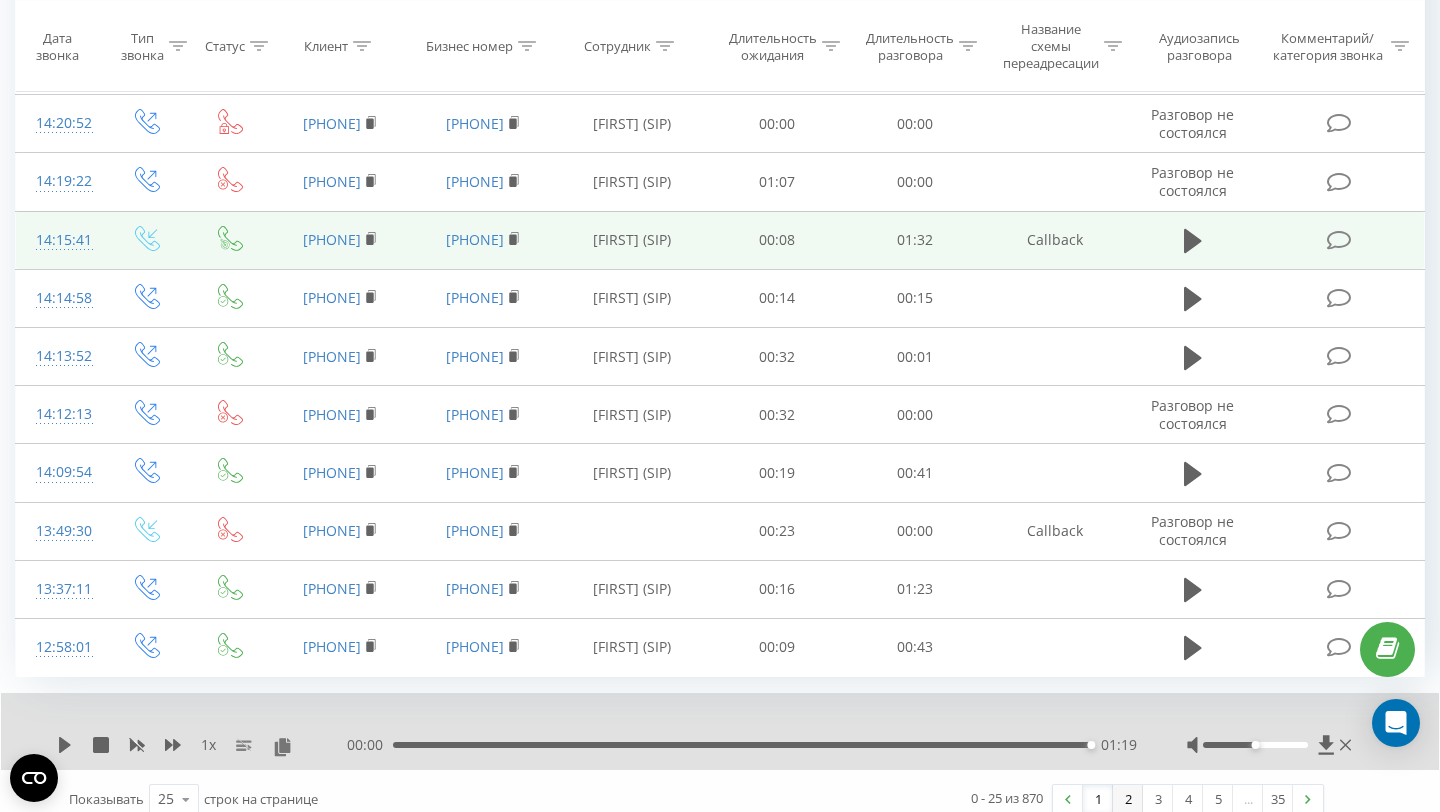 click on "2" at bounding box center [1128, 799] 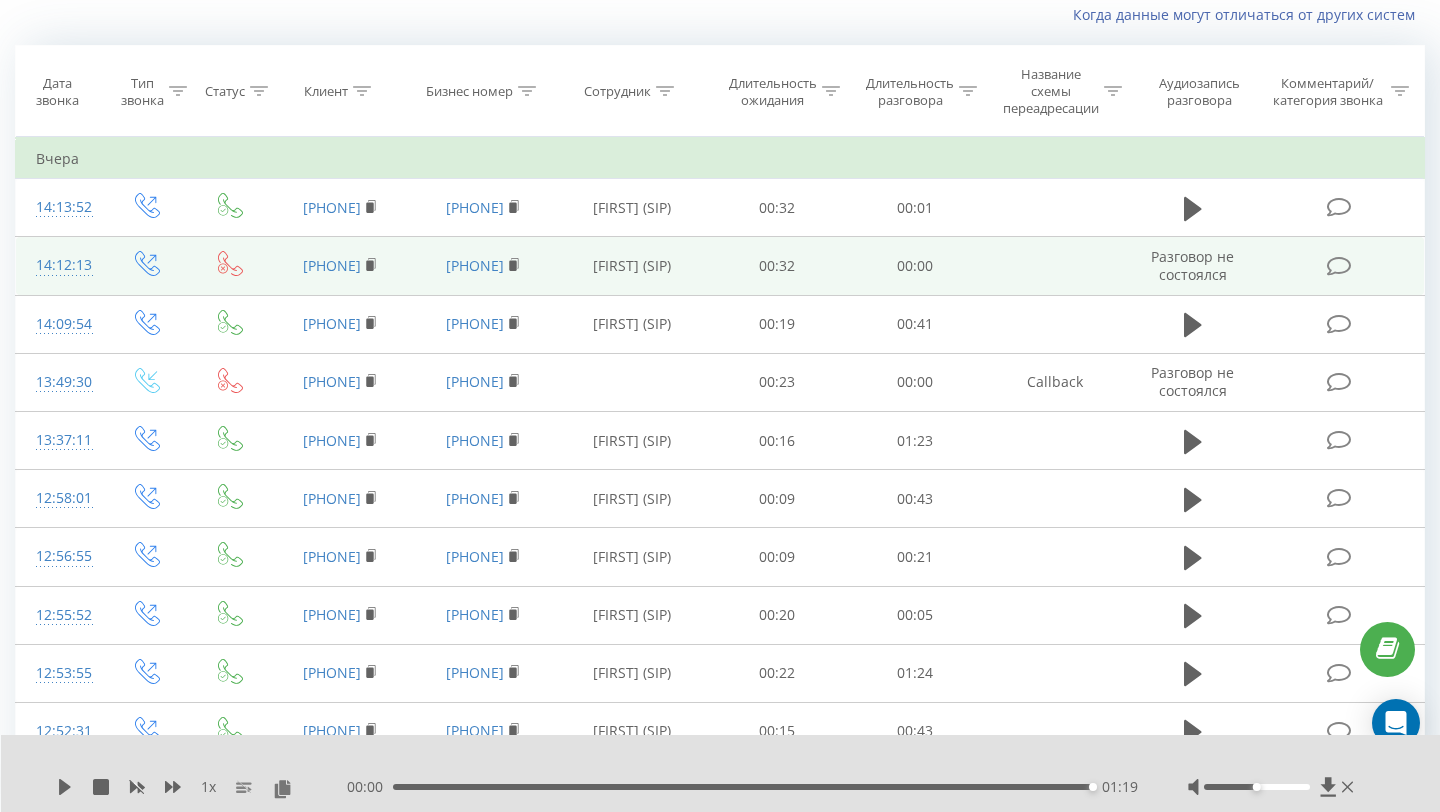 scroll, scrollTop: 132, scrollLeft: 0, axis: vertical 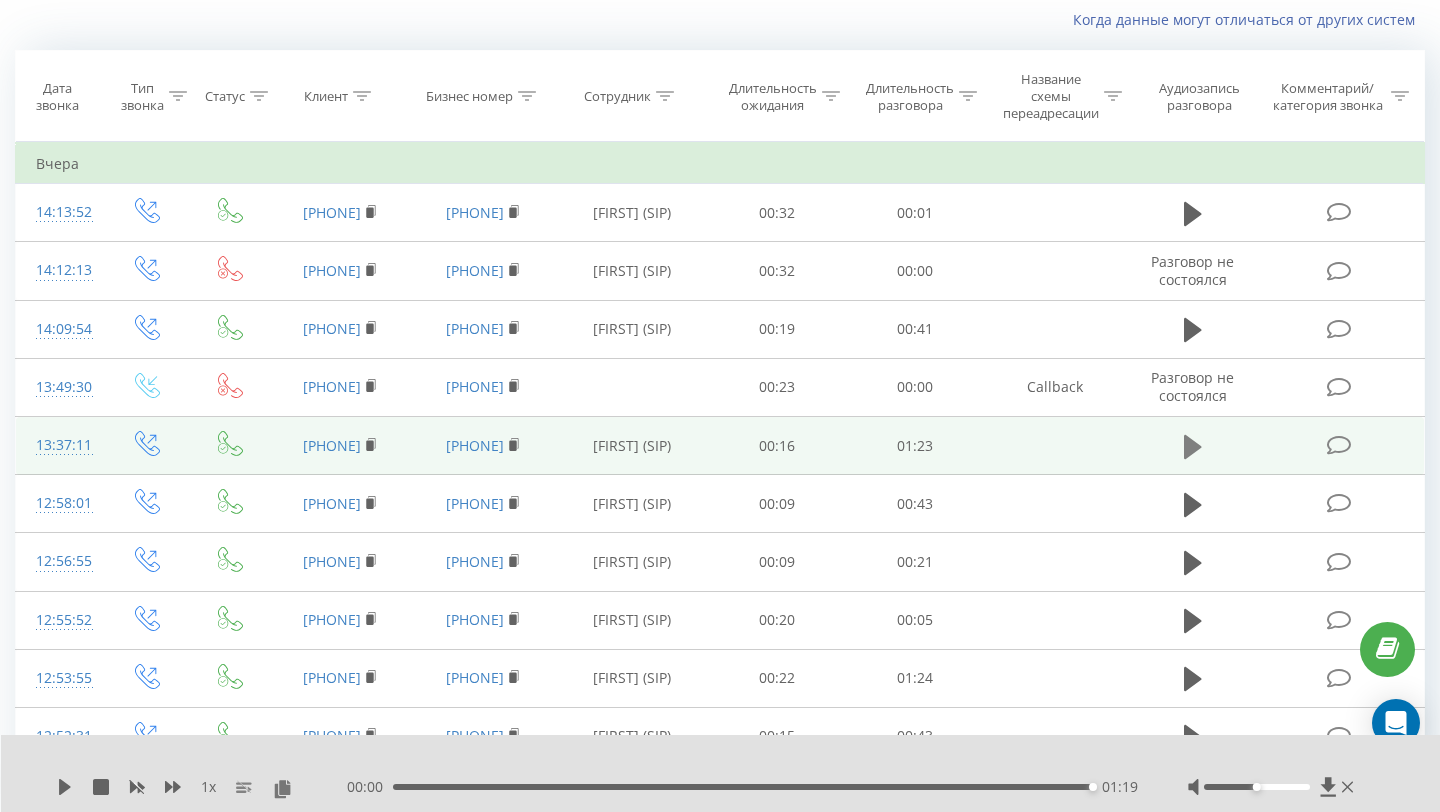 click 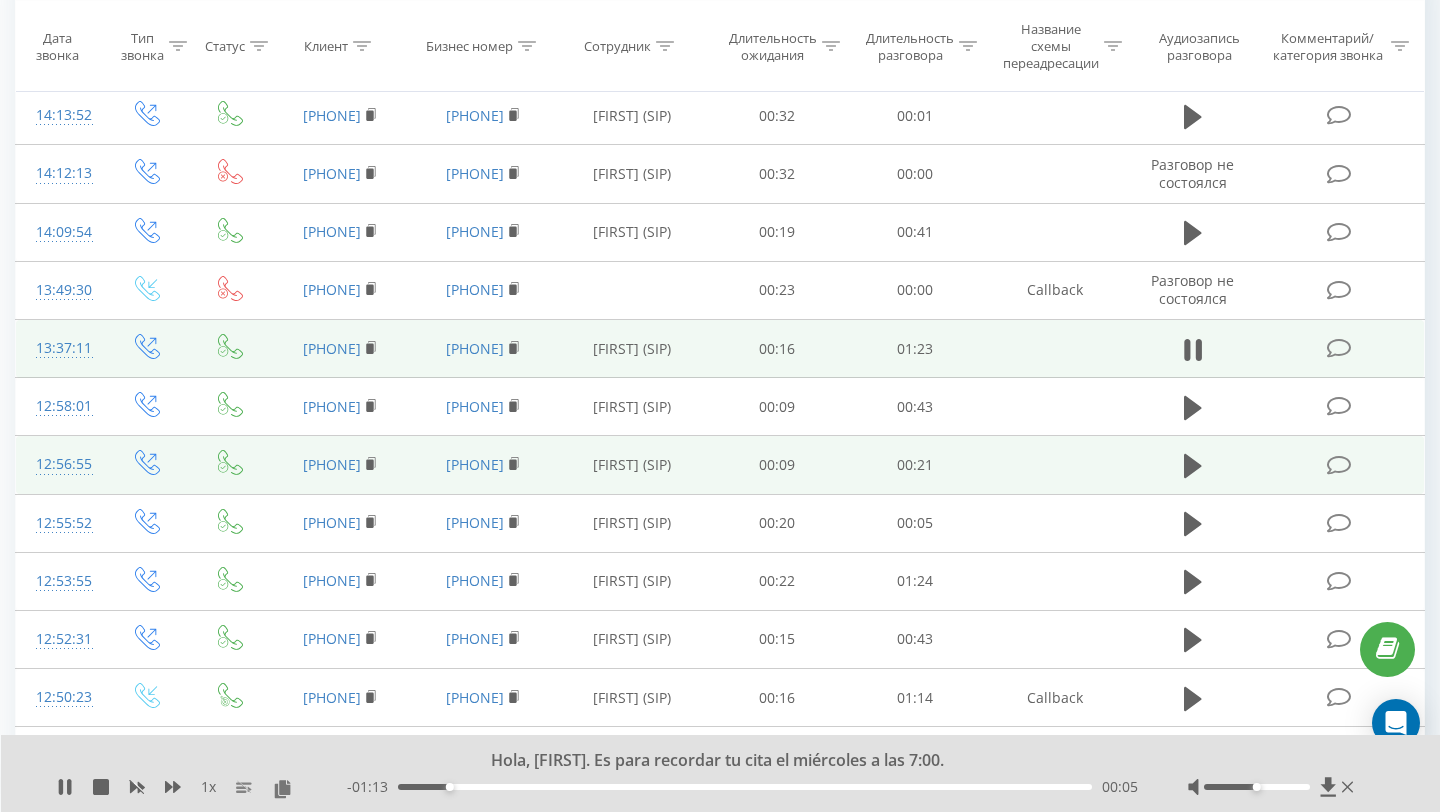 scroll, scrollTop: 239, scrollLeft: 0, axis: vertical 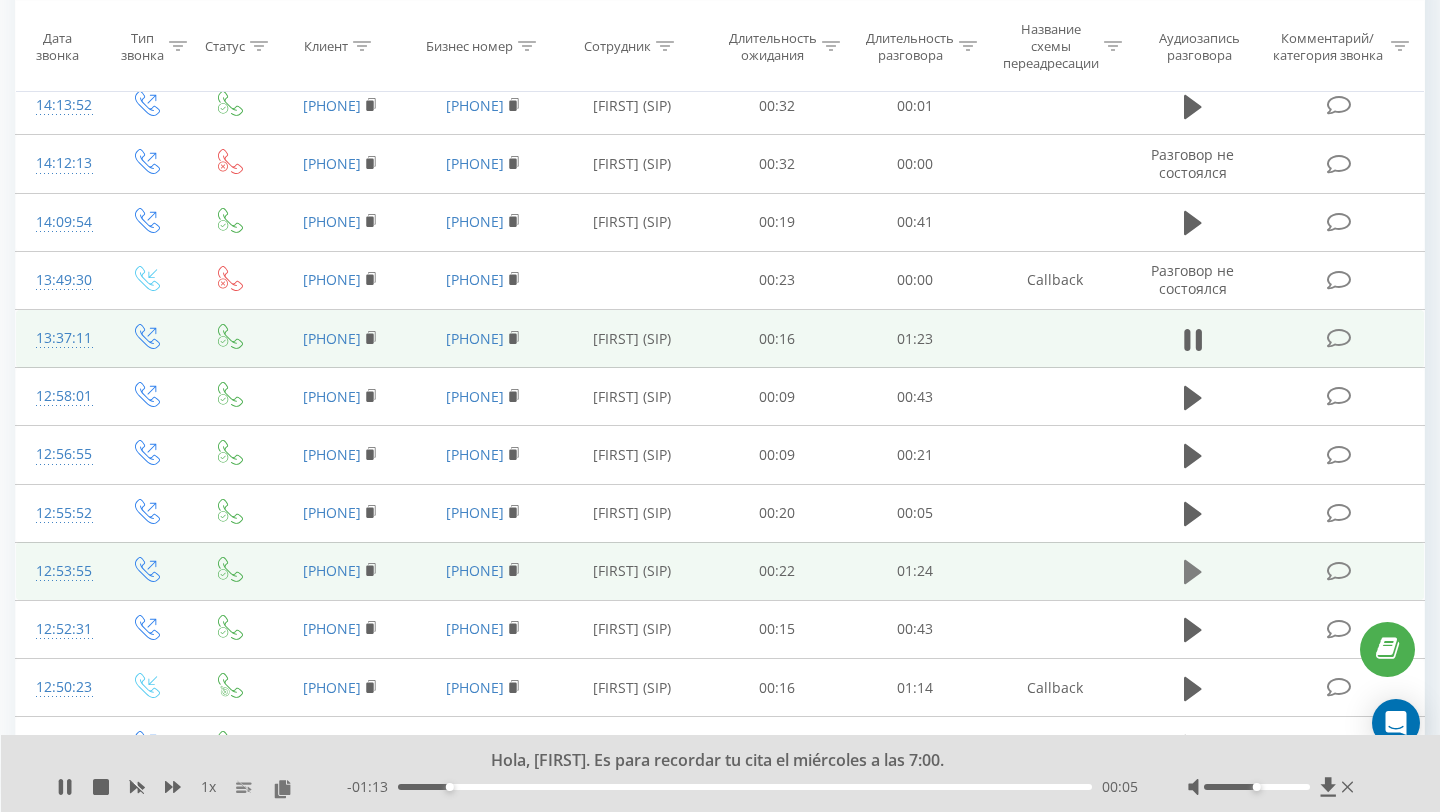 click 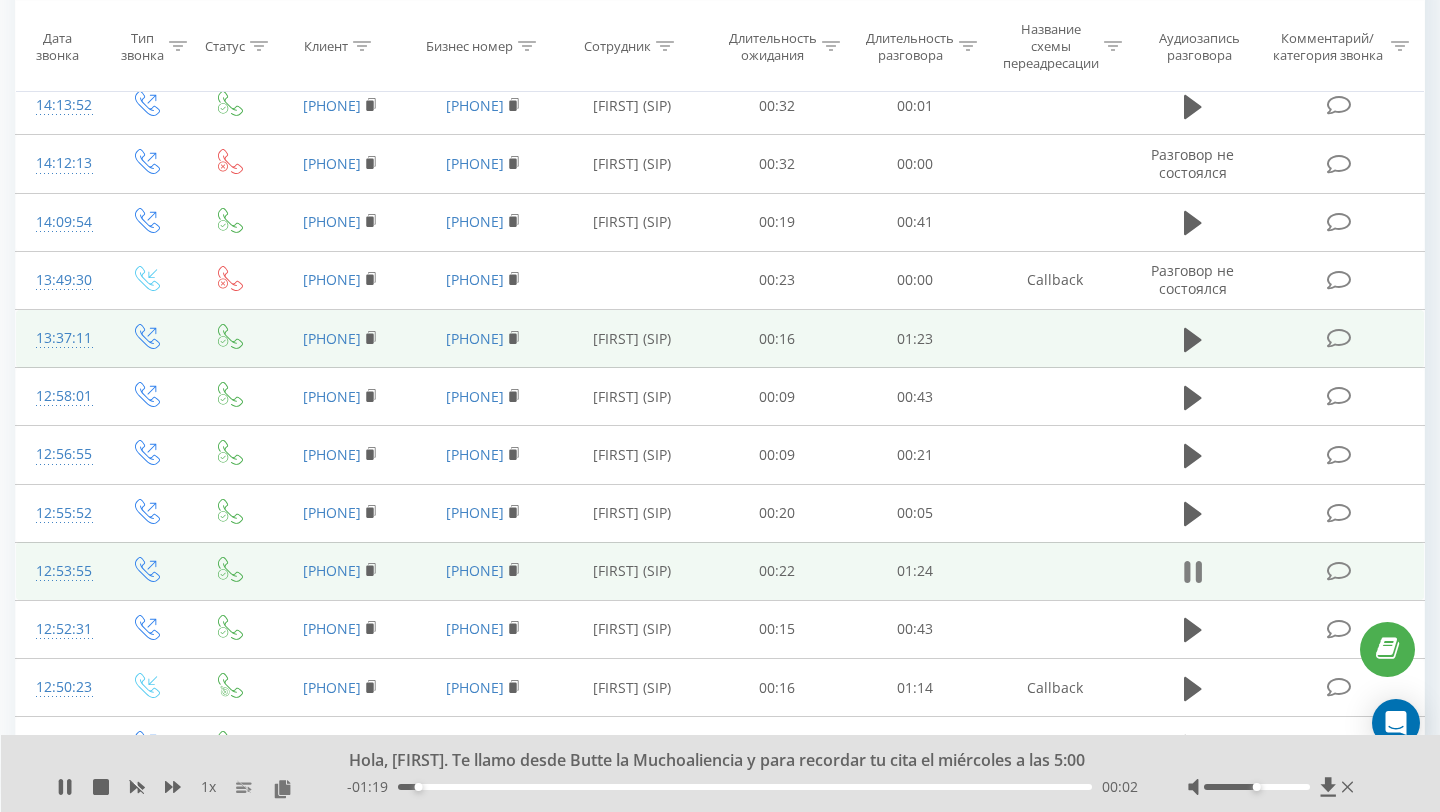 click 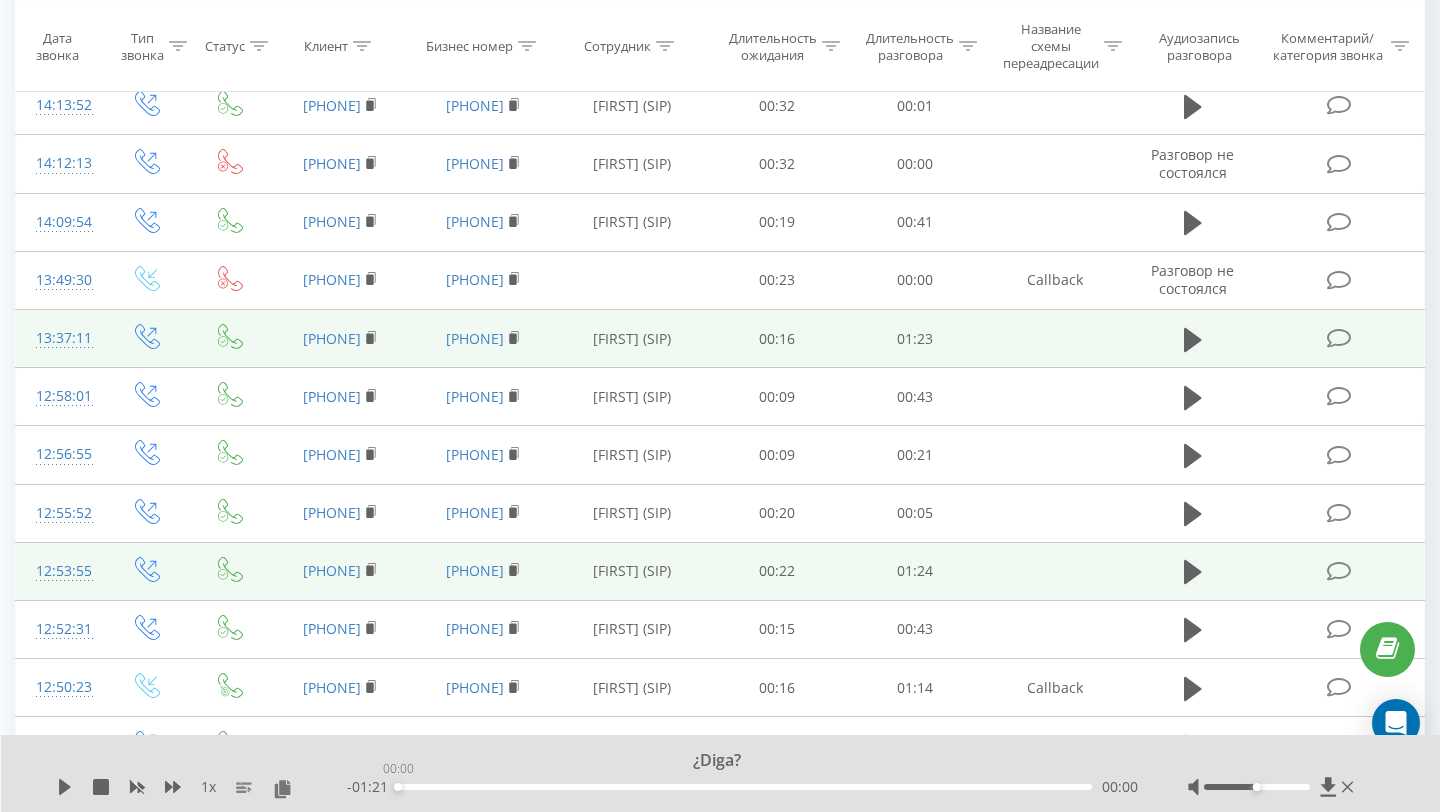 drag, startPoint x: 422, startPoint y: 786, endPoint x: 358, endPoint y: 786, distance: 64 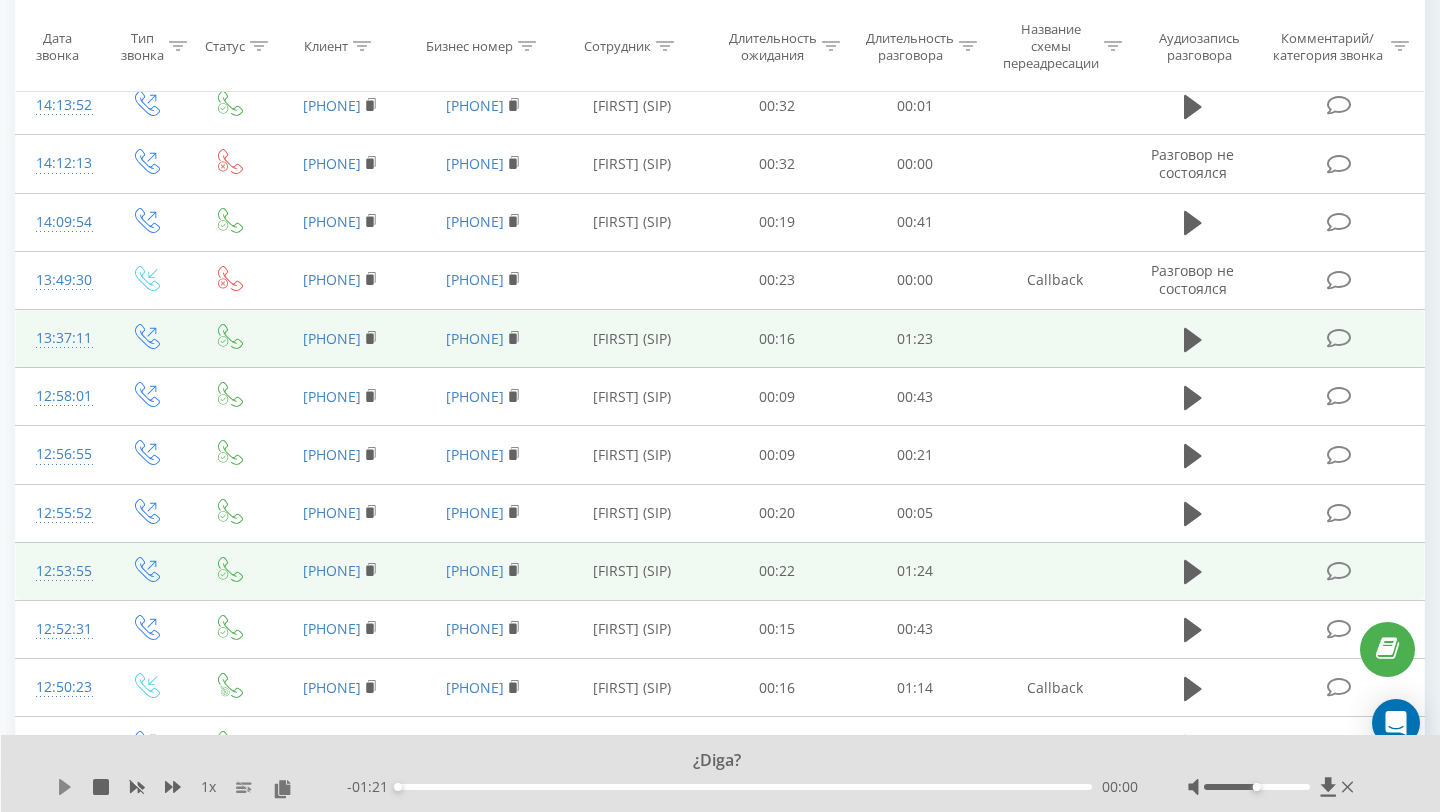 click 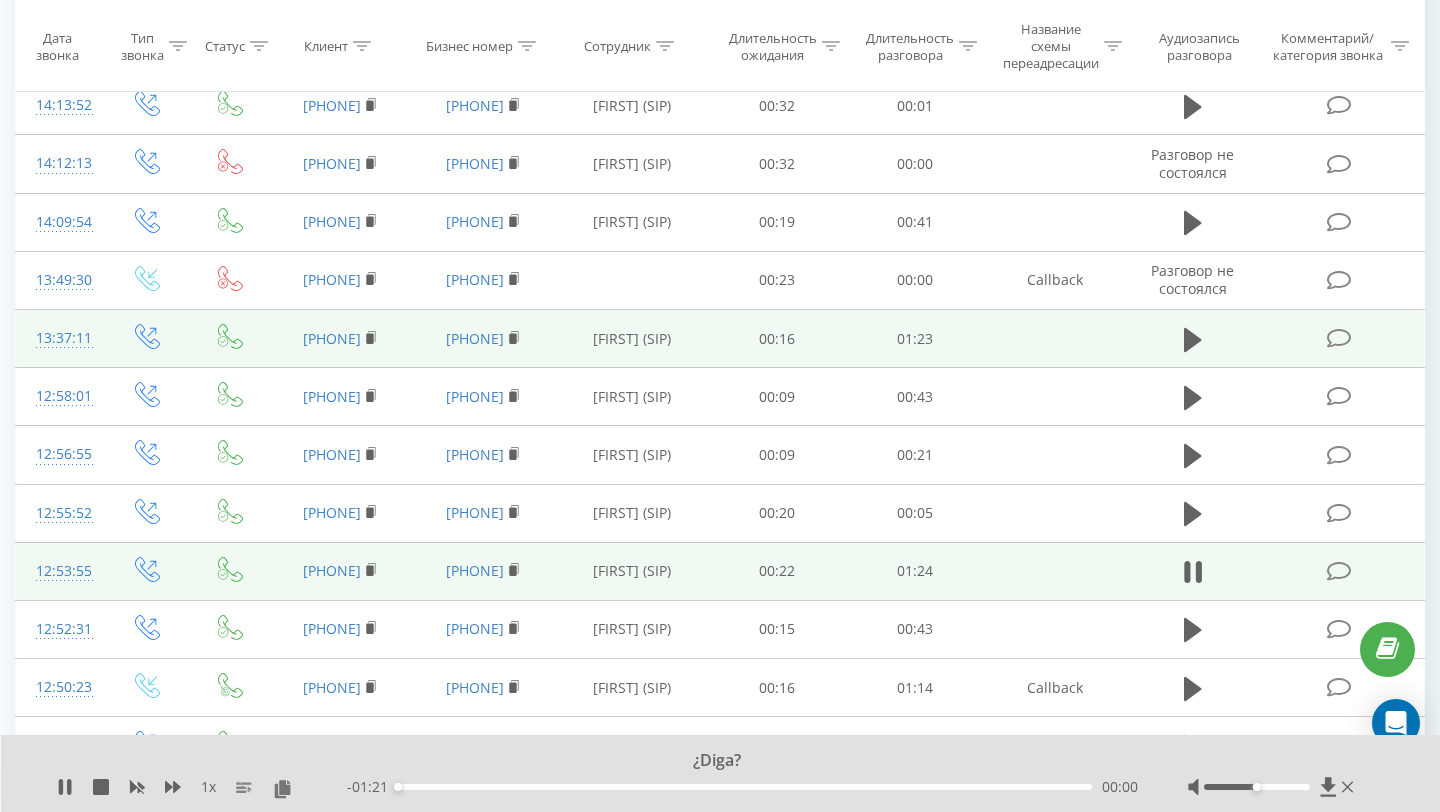 click 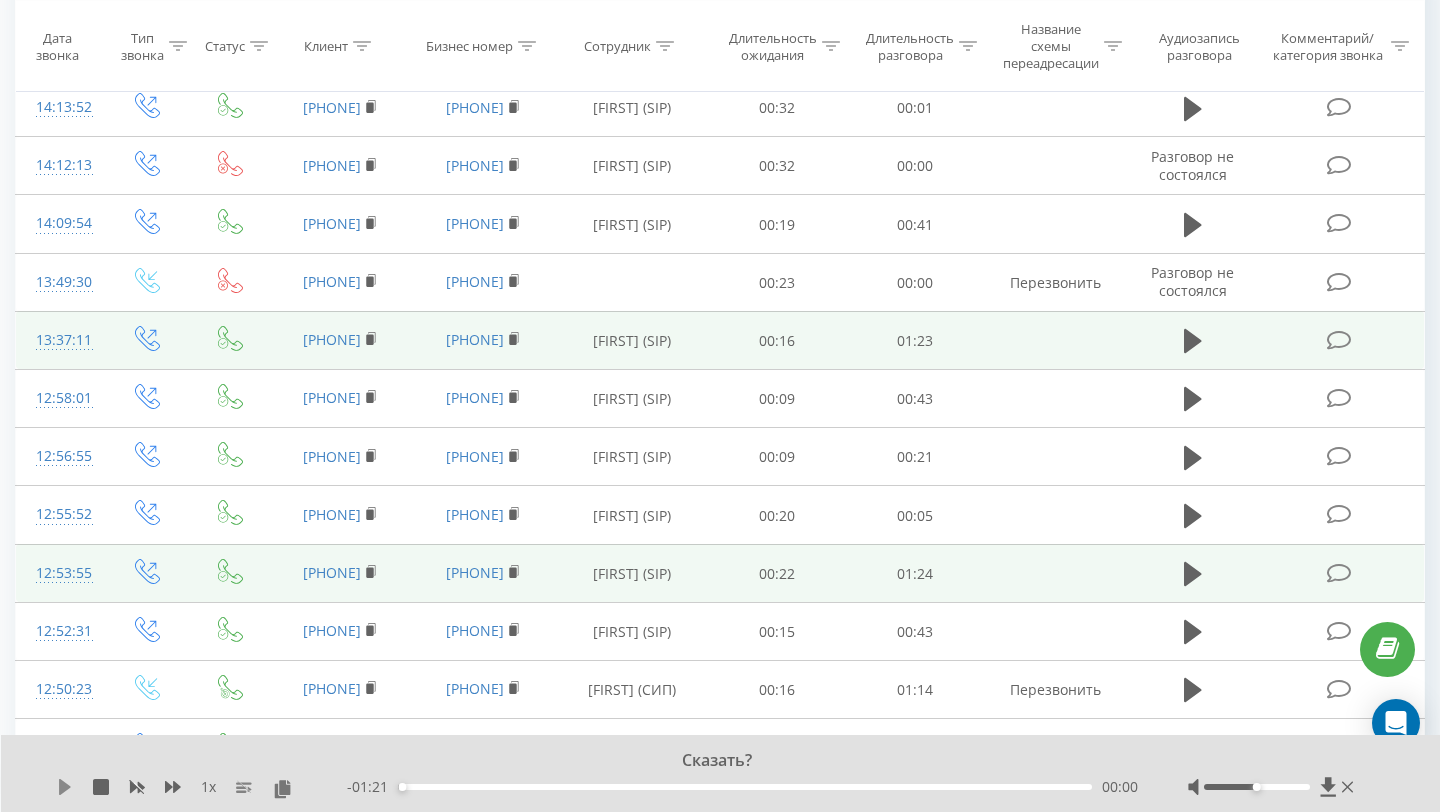 click 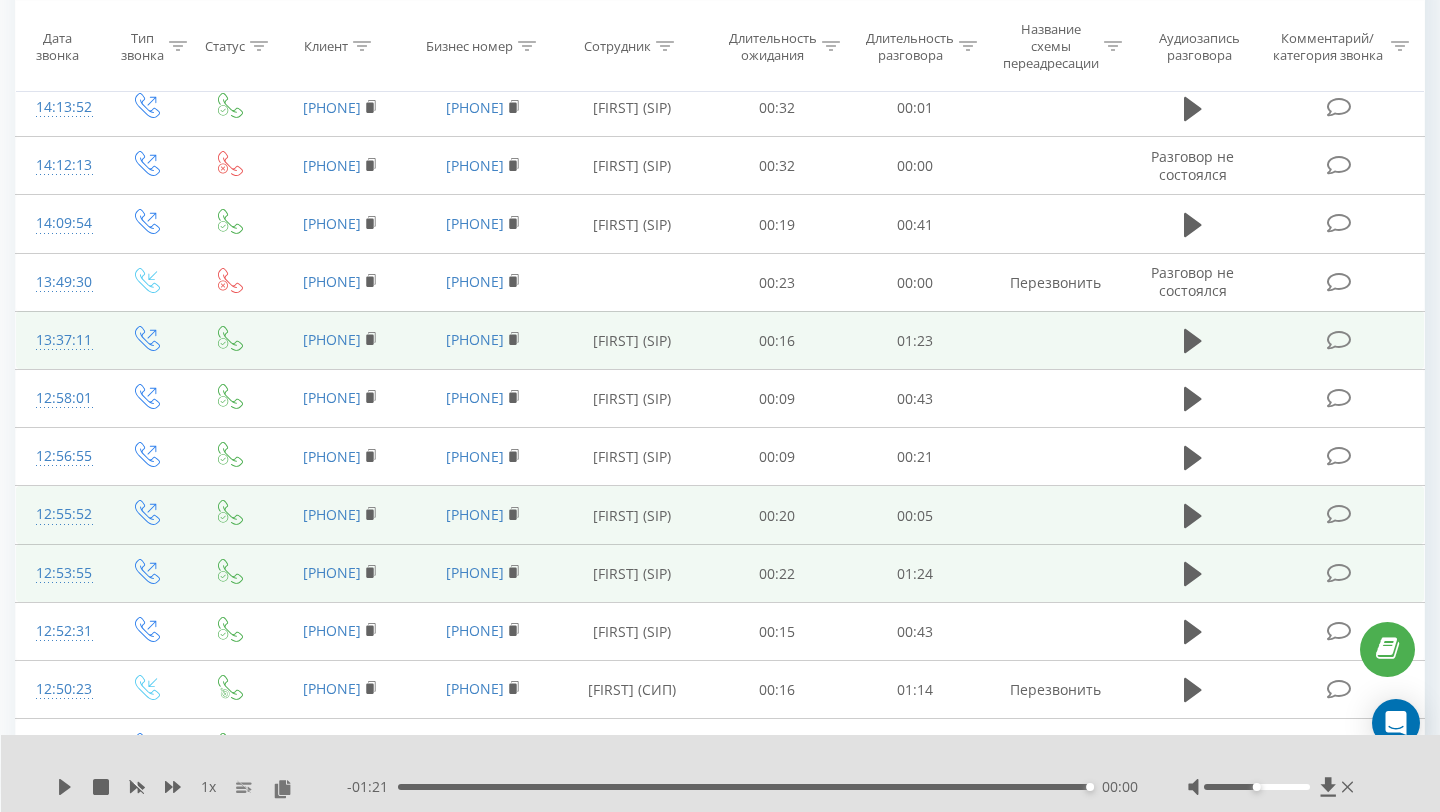 scroll, scrollTop: 0, scrollLeft: 0, axis: both 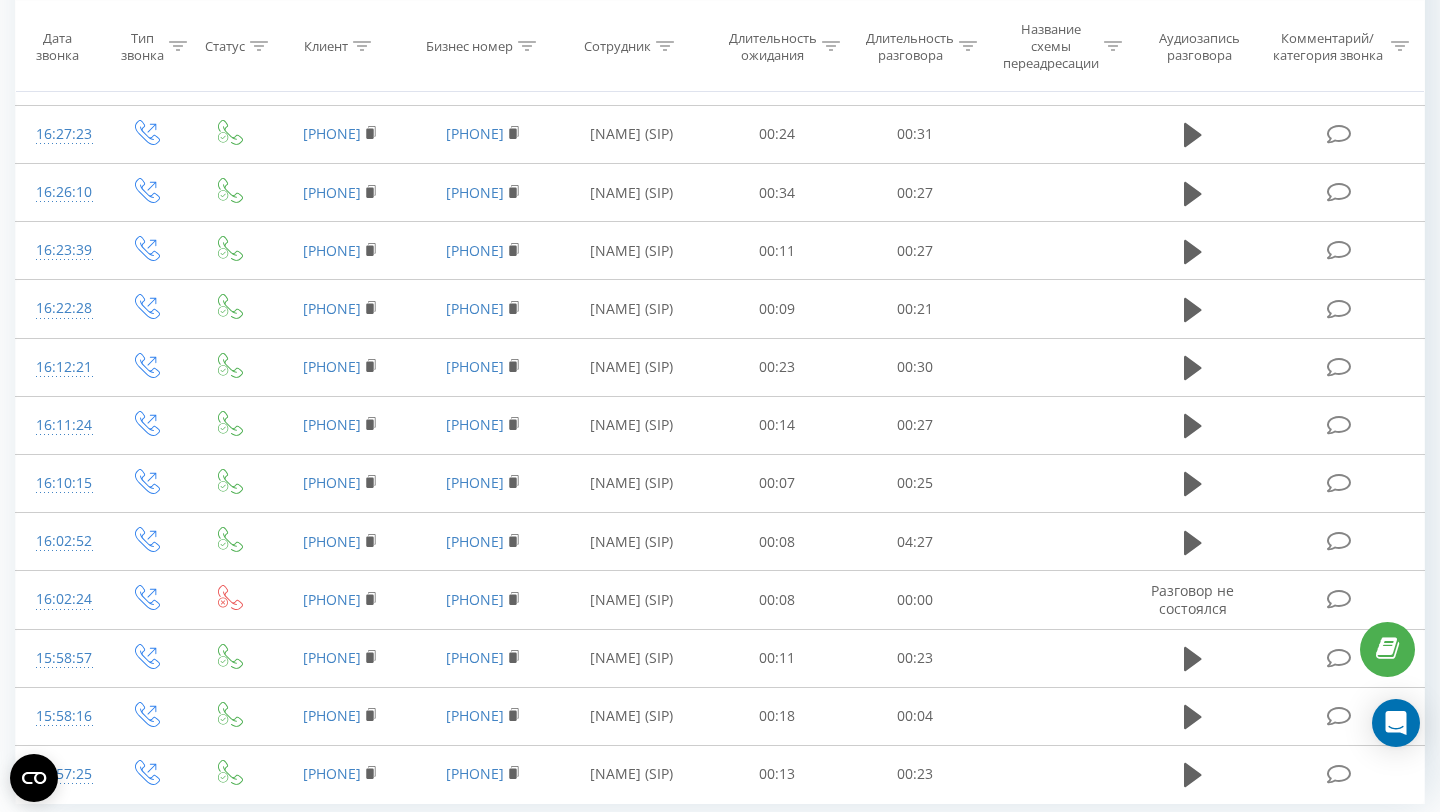 click on "2" at bounding box center (1128, 849) 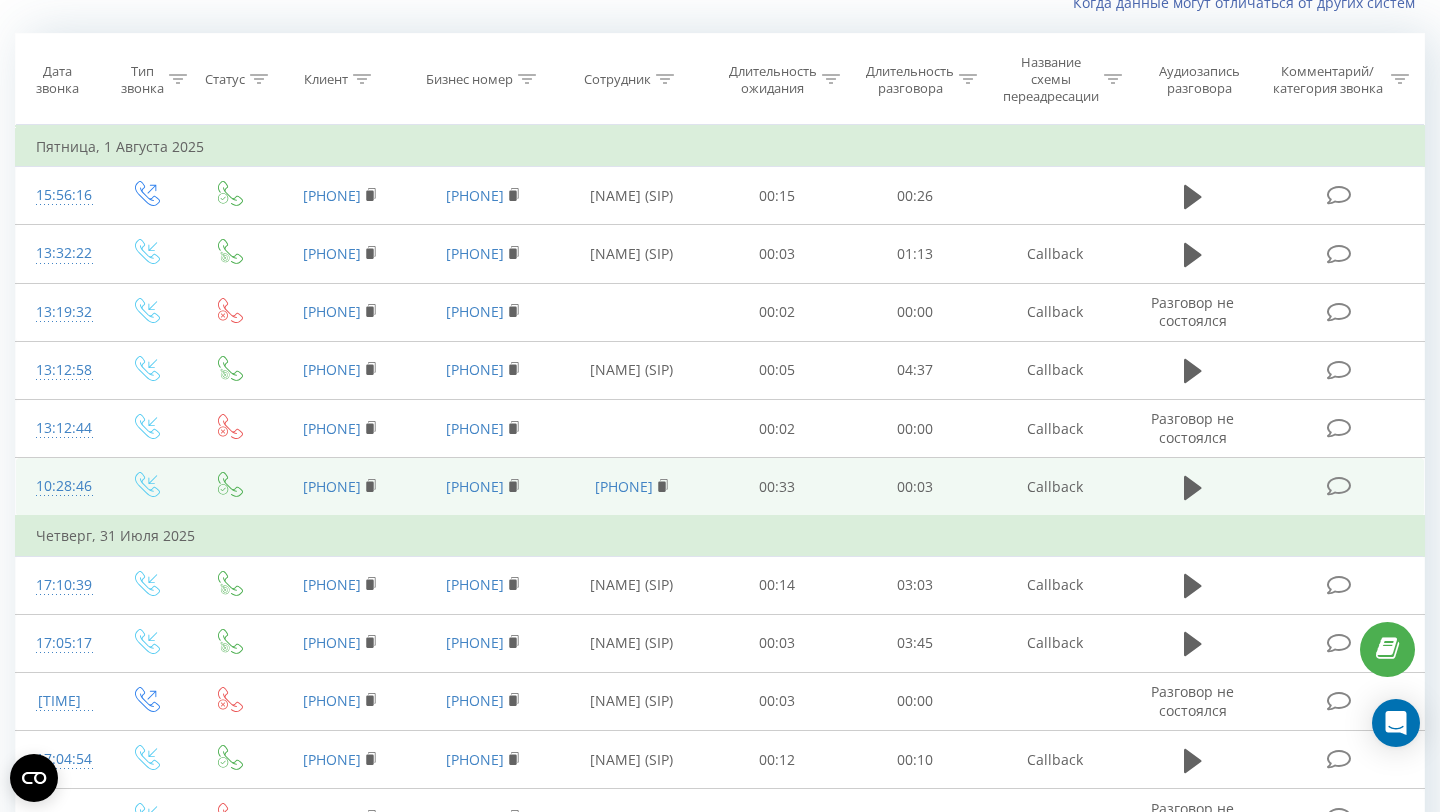 scroll, scrollTop: 156, scrollLeft: 0, axis: vertical 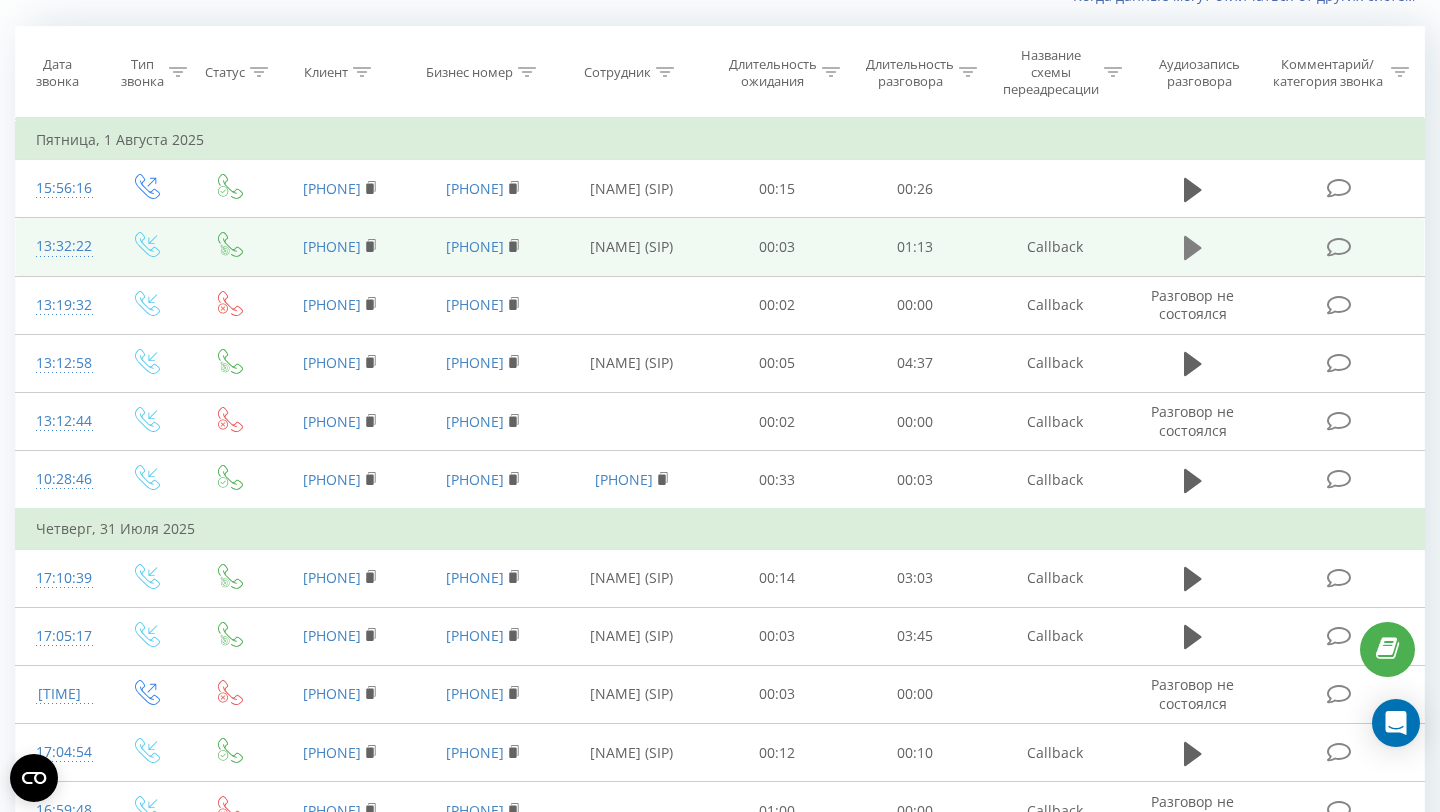 click 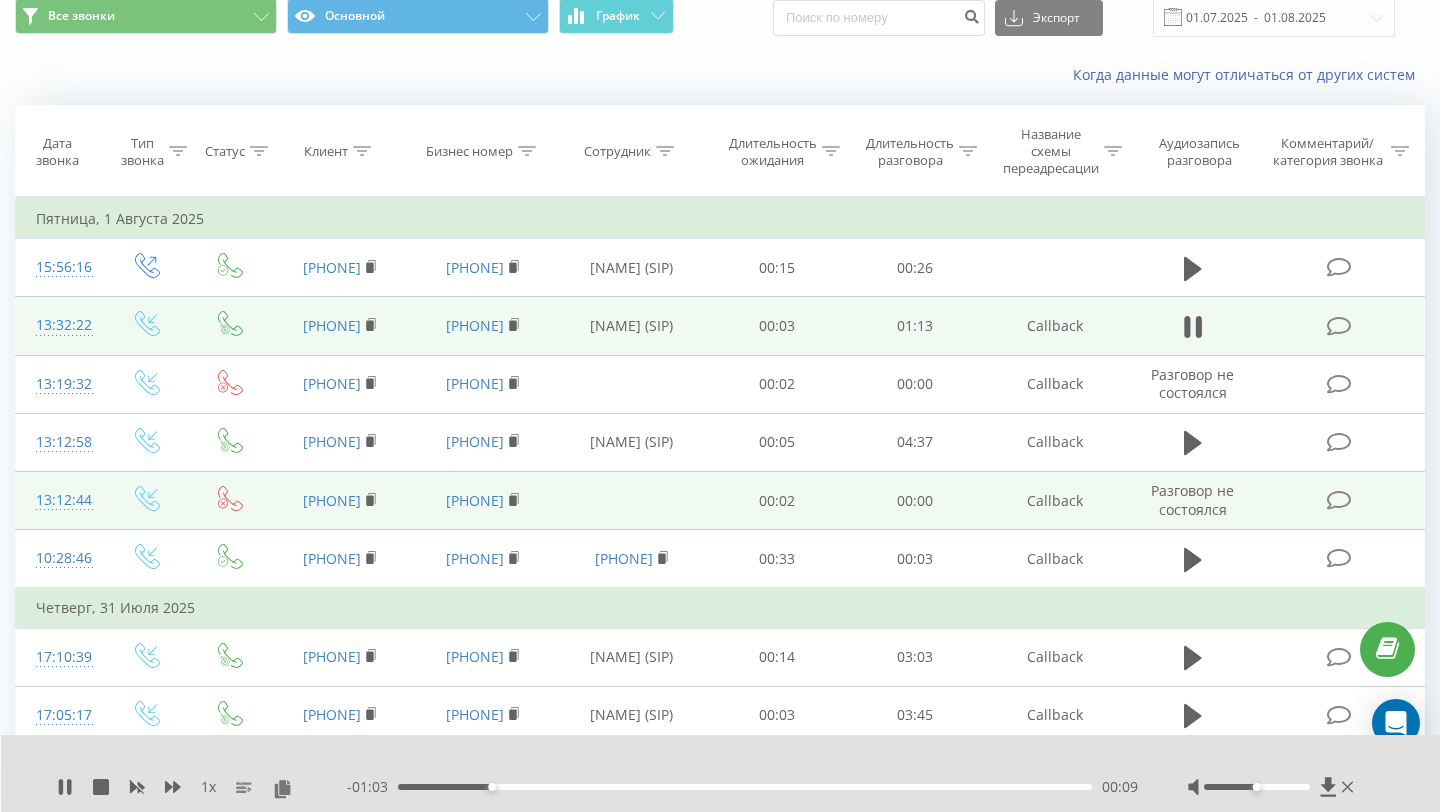 scroll, scrollTop: 0, scrollLeft: 0, axis: both 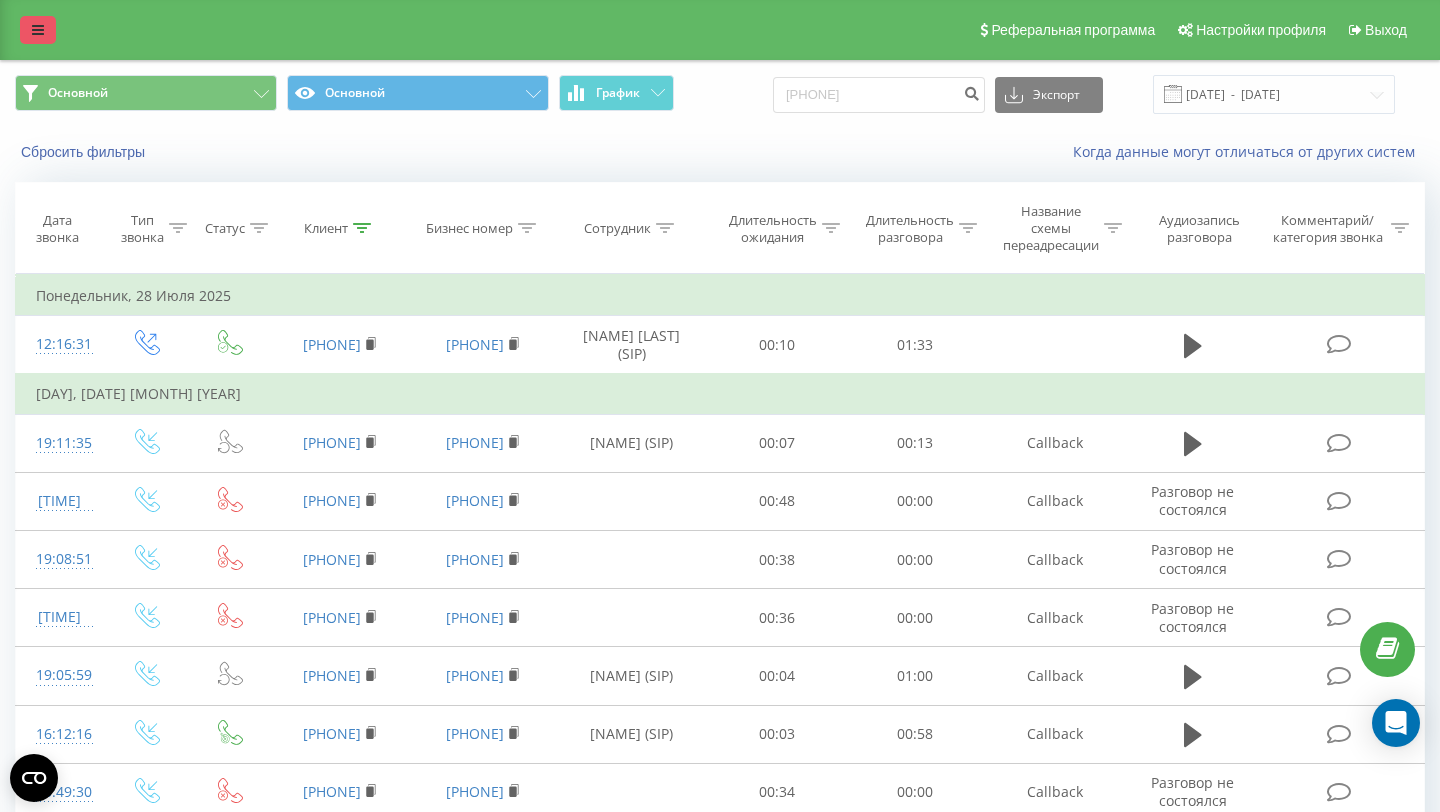 click at bounding box center (38, 30) 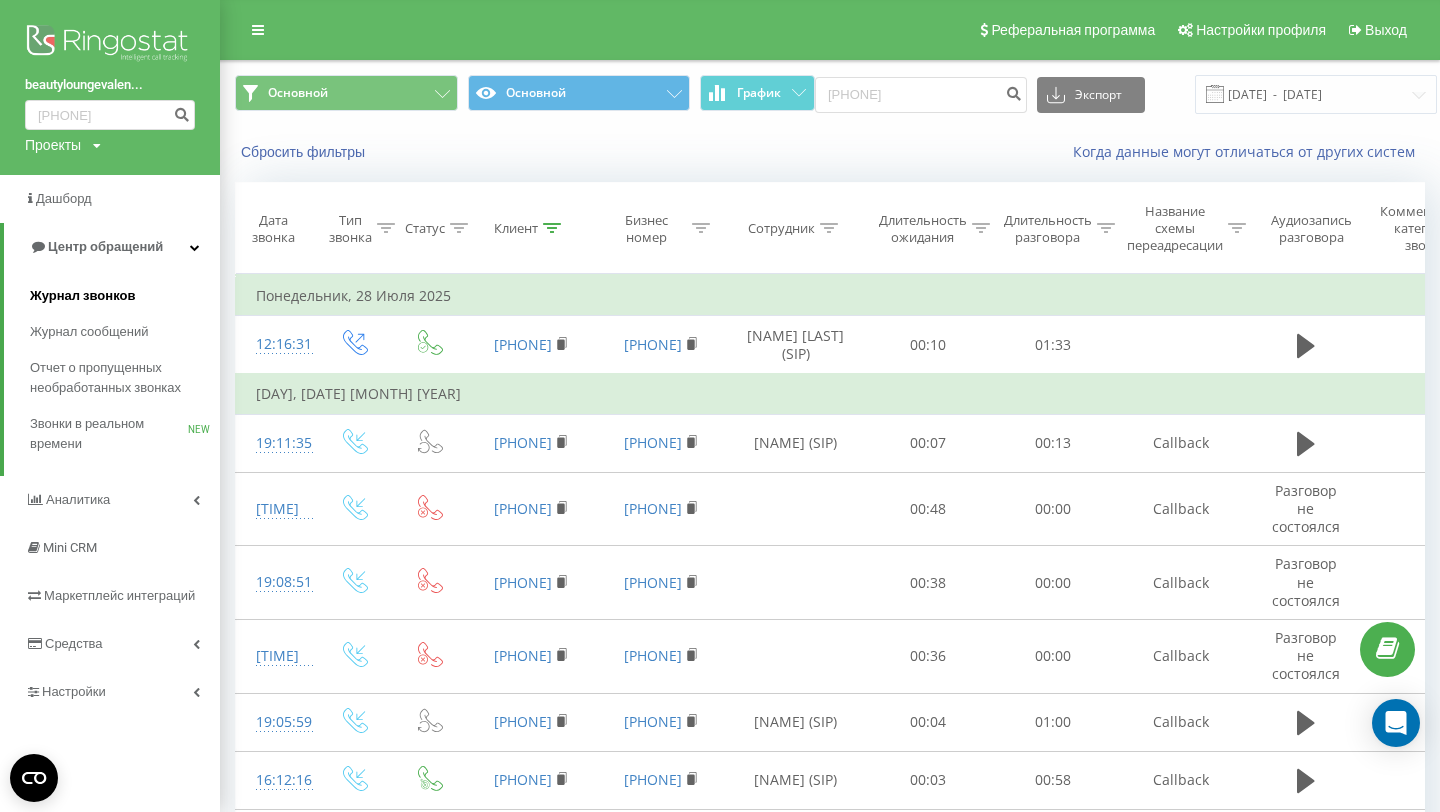 click on "Журнал звонков" at bounding box center [82, 296] 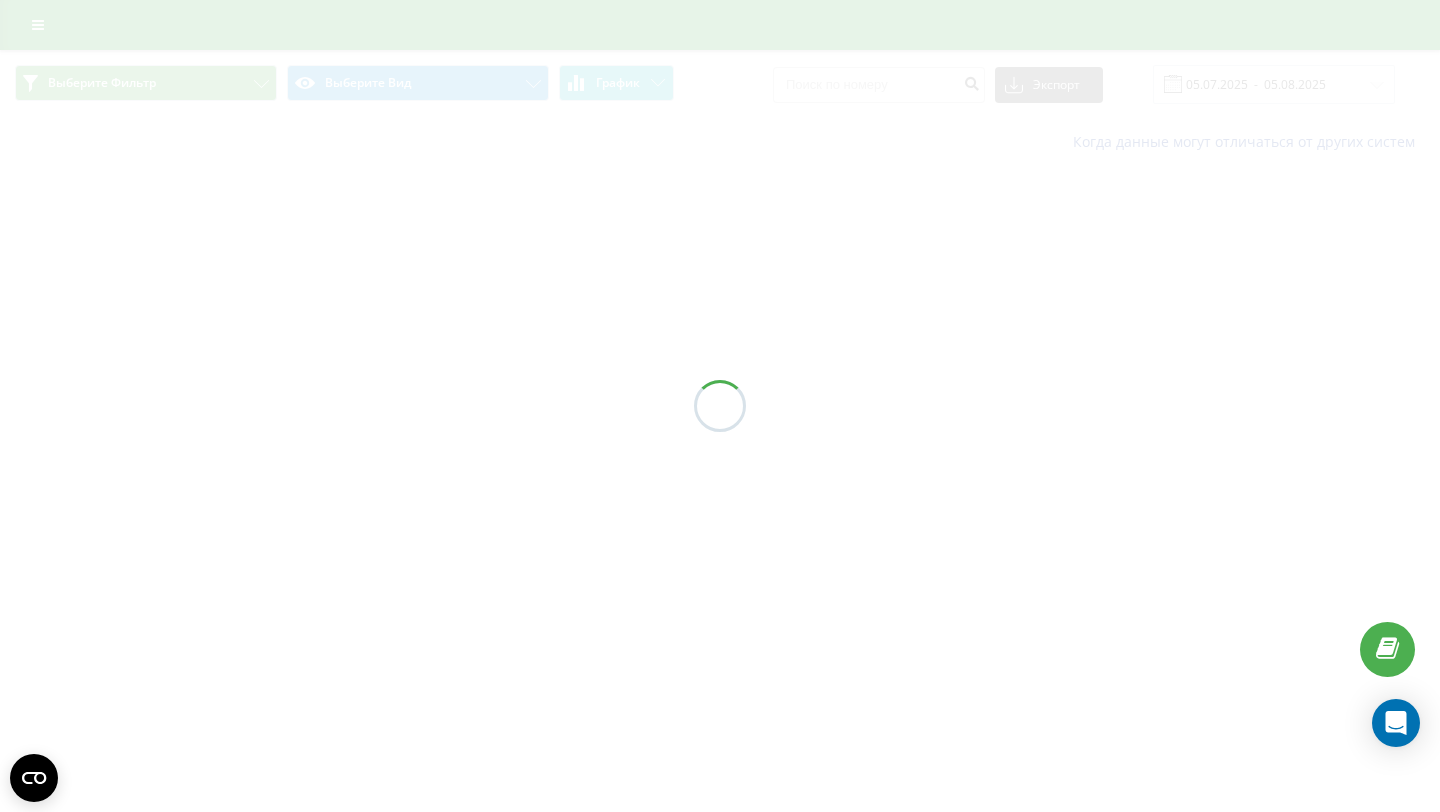 scroll, scrollTop: 0, scrollLeft: 0, axis: both 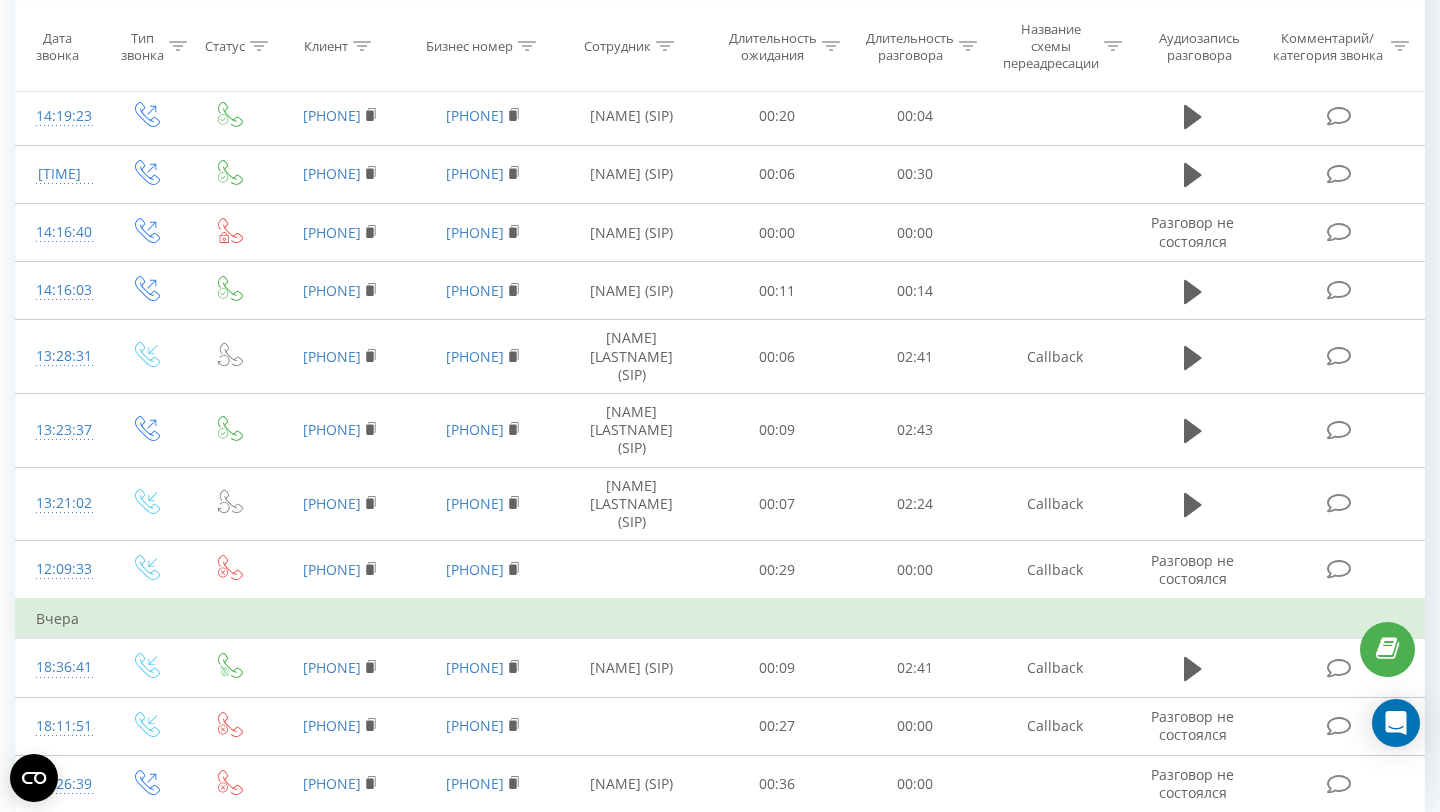 click on "2" at bounding box center (1128, 859) 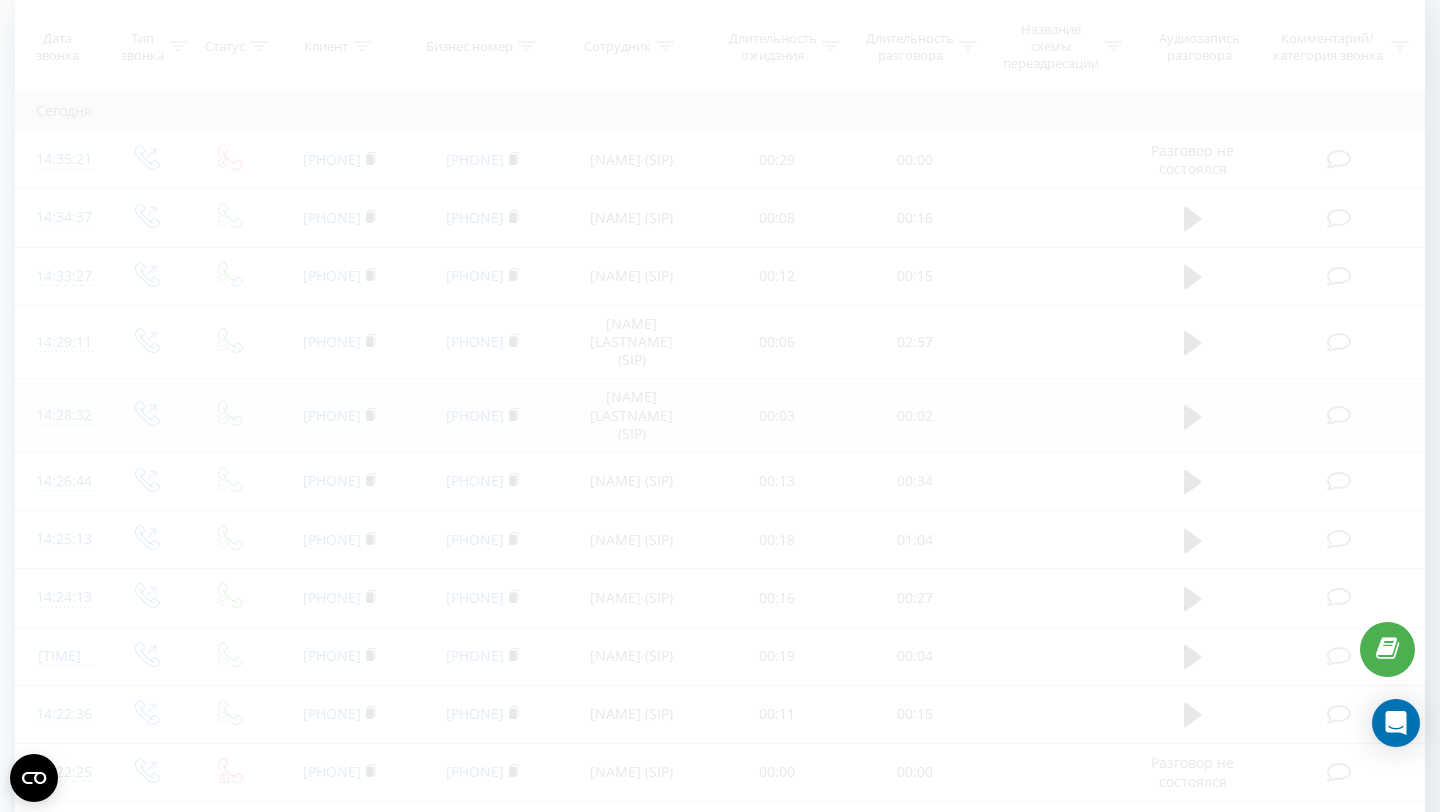 scroll, scrollTop: 132, scrollLeft: 0, axis: vertical 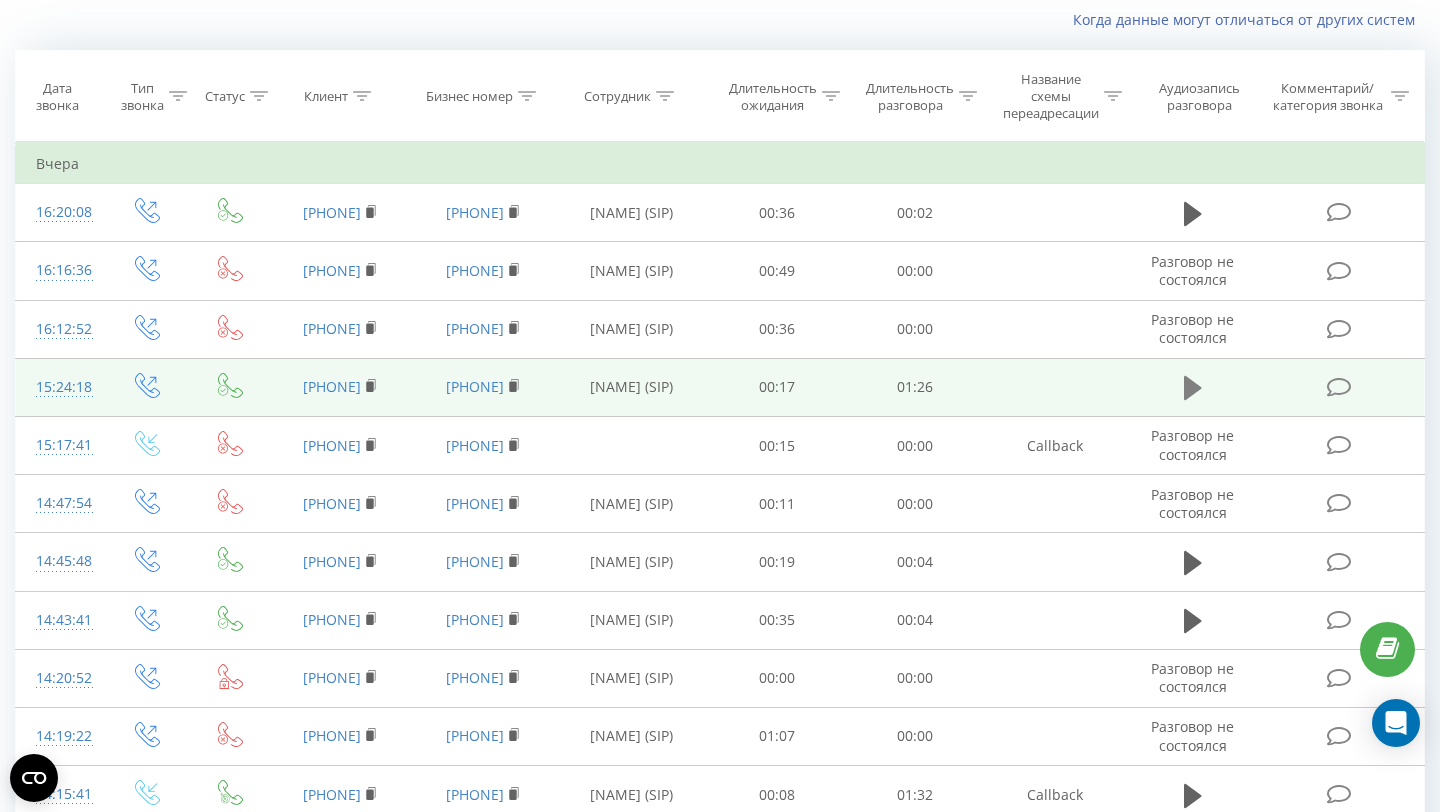 click 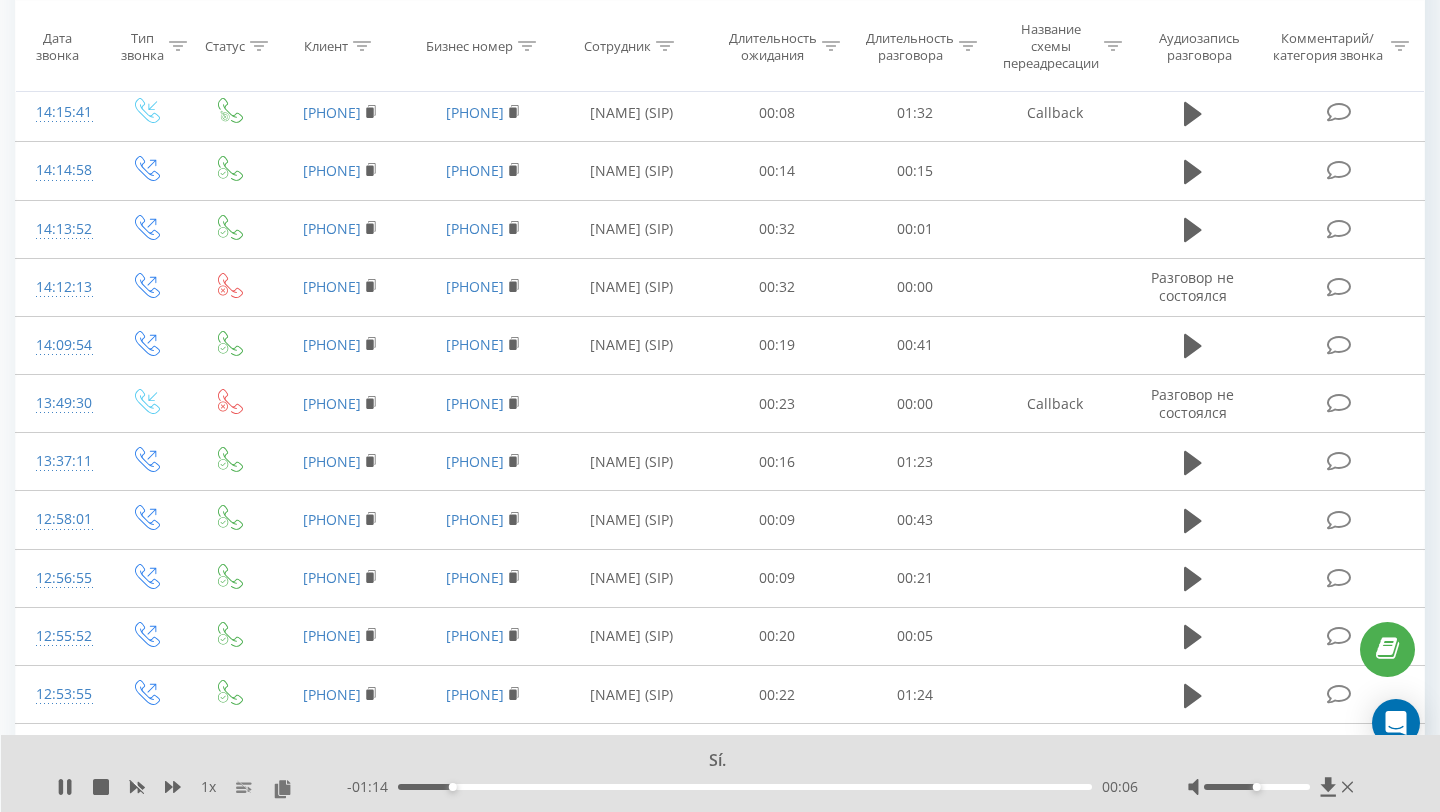 scroll, scrollTop: 815, scrollLeft: 0, axis: vertical 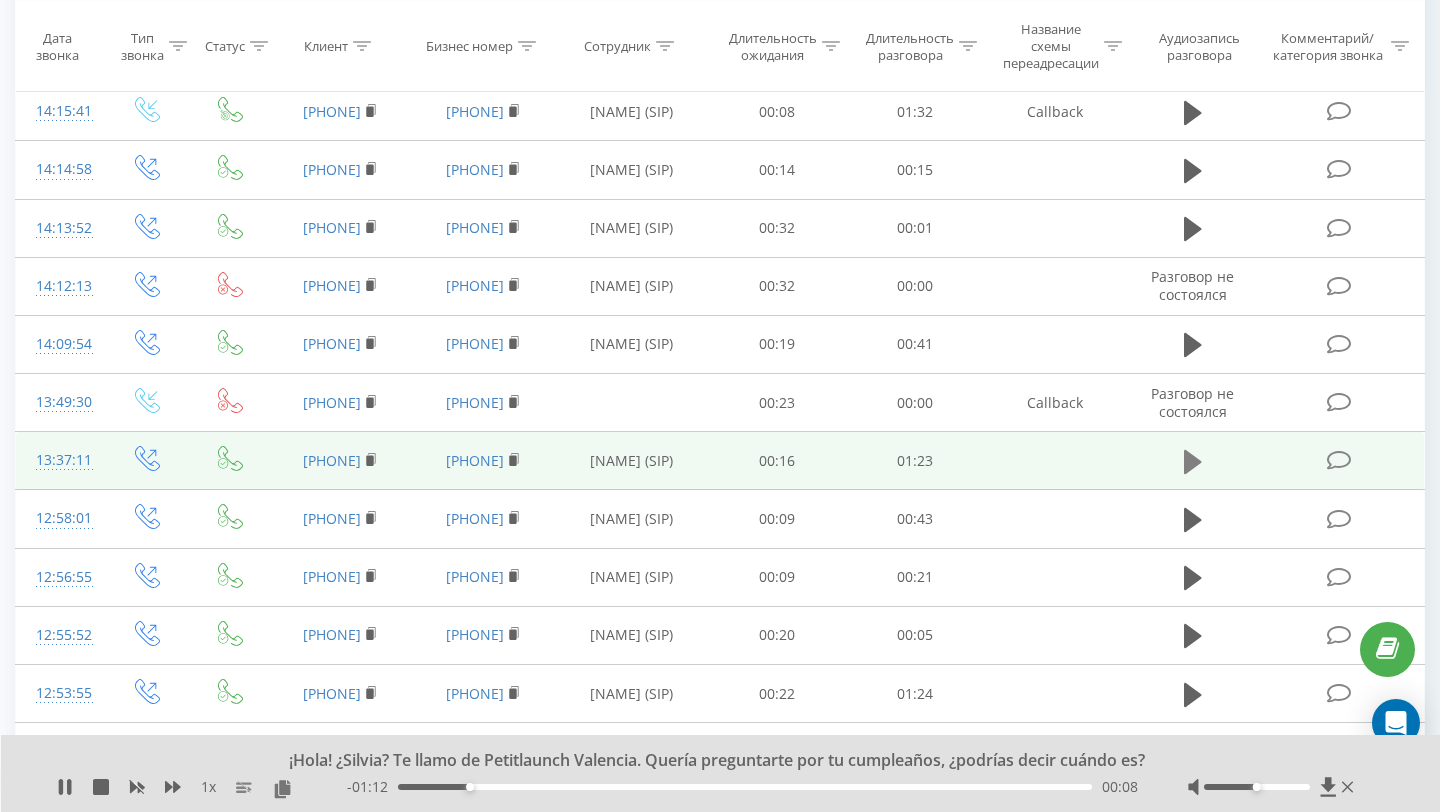click 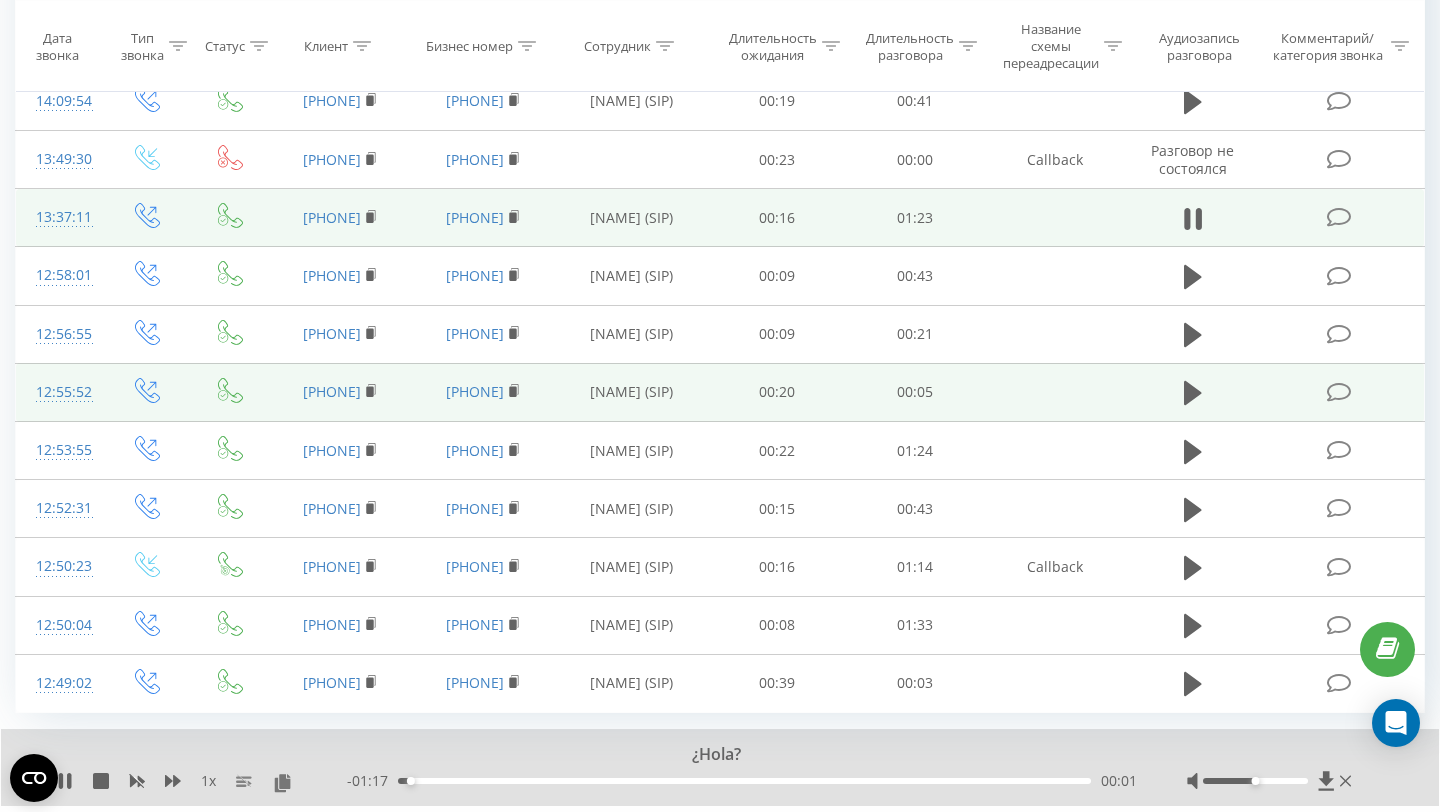 scroll, scrollTop: 1060, scrollLeft: 0, axis: vertical 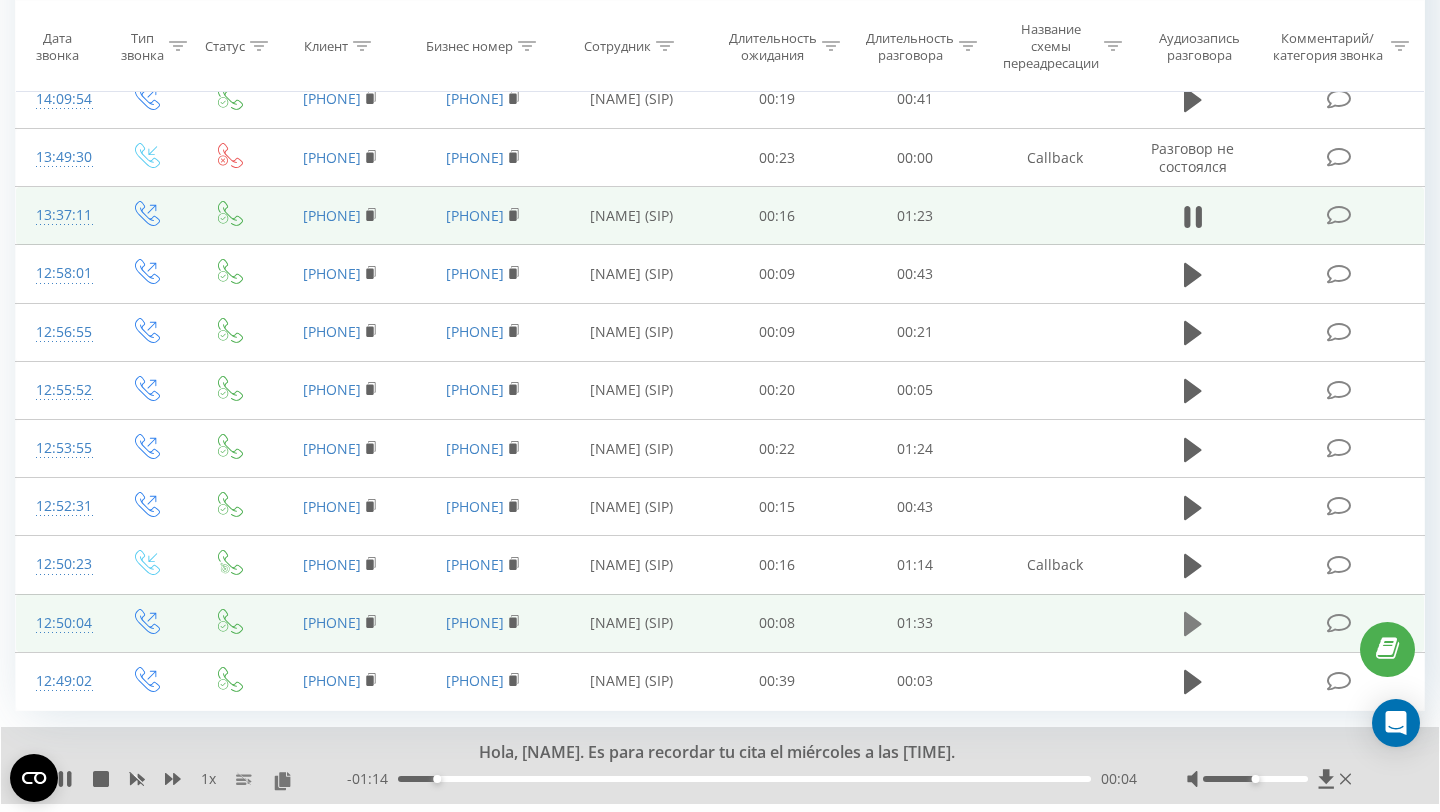 click 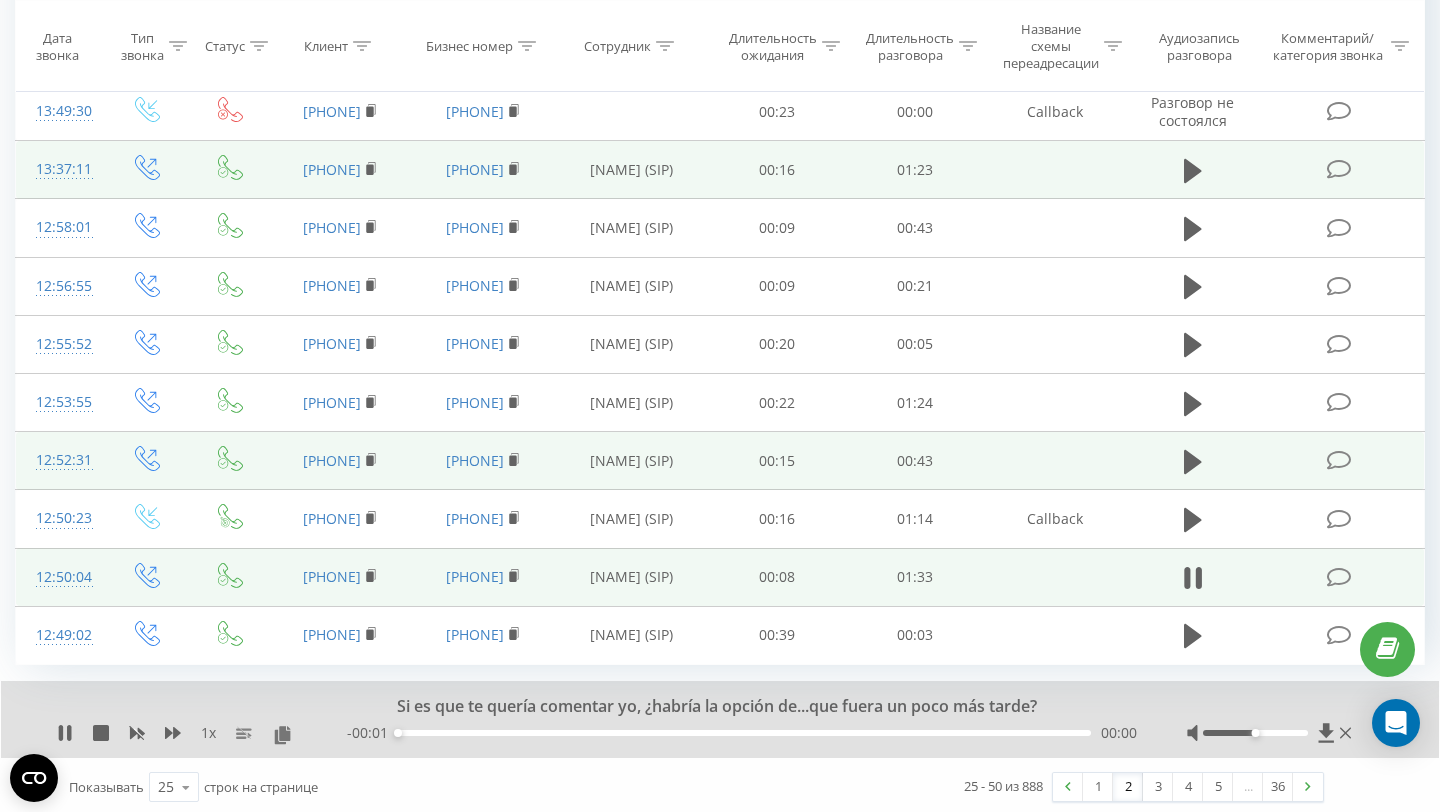 scroll, scrollTop: 1111, scrollLeft: 0, axis: vertical 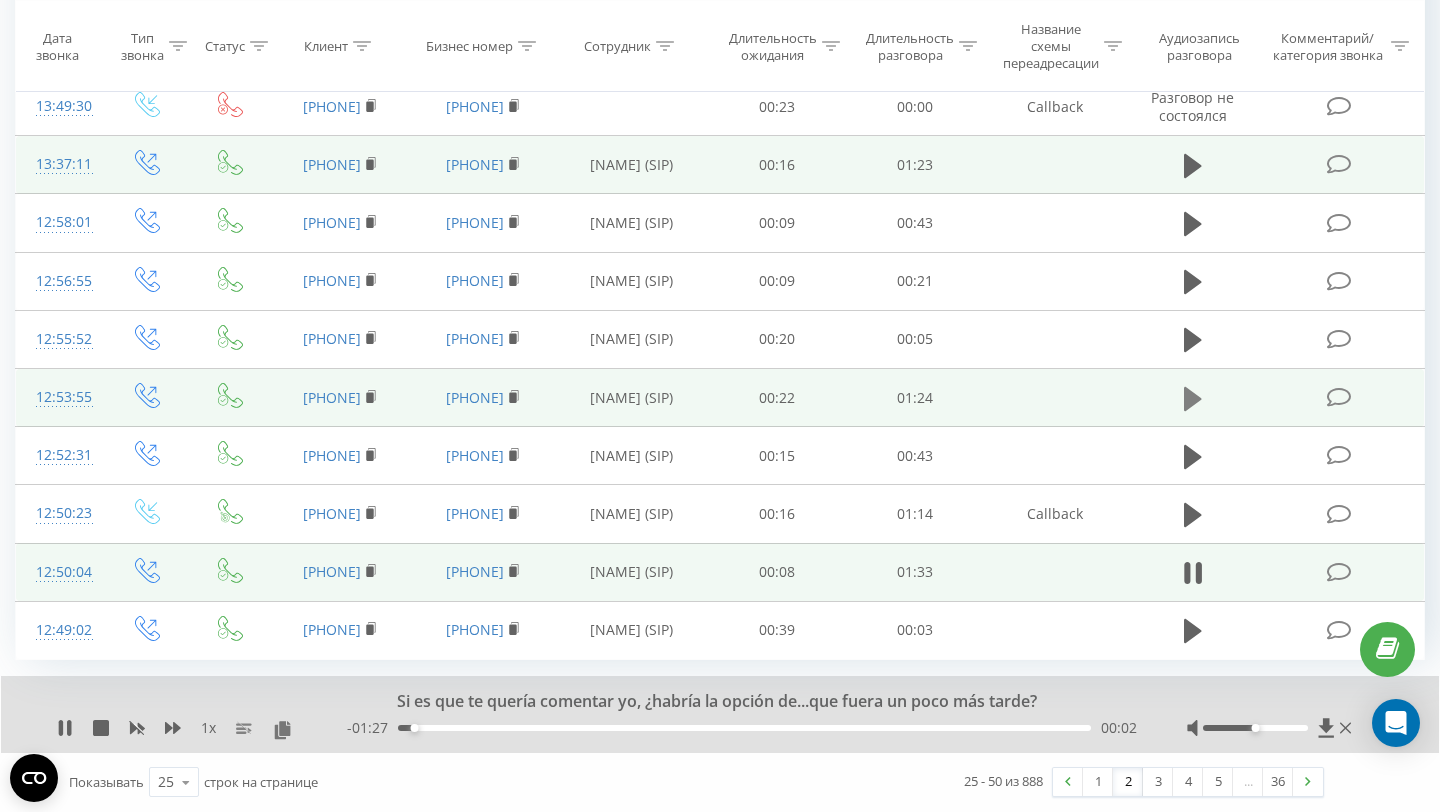 click 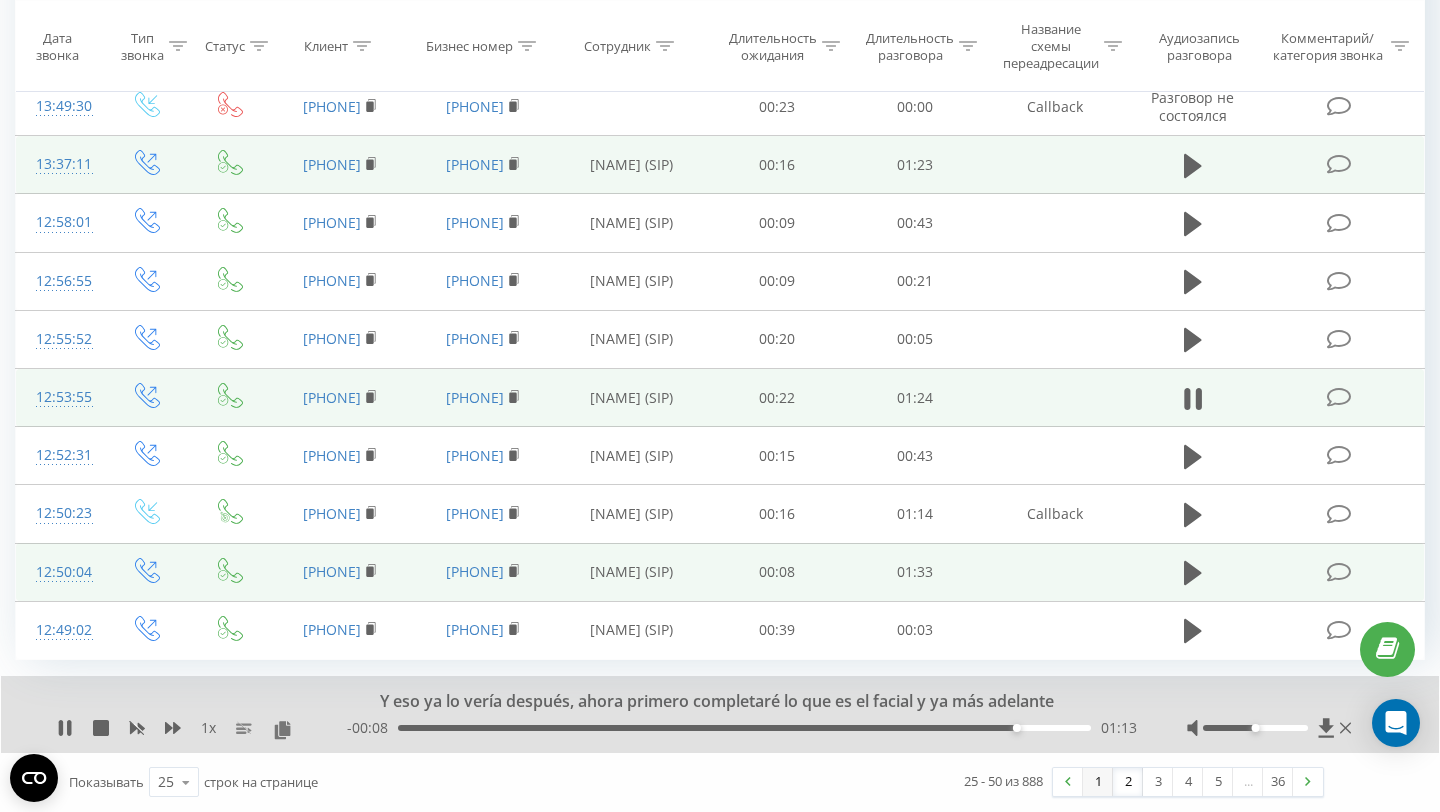 click on "1" at bounding box center [1098, 782] 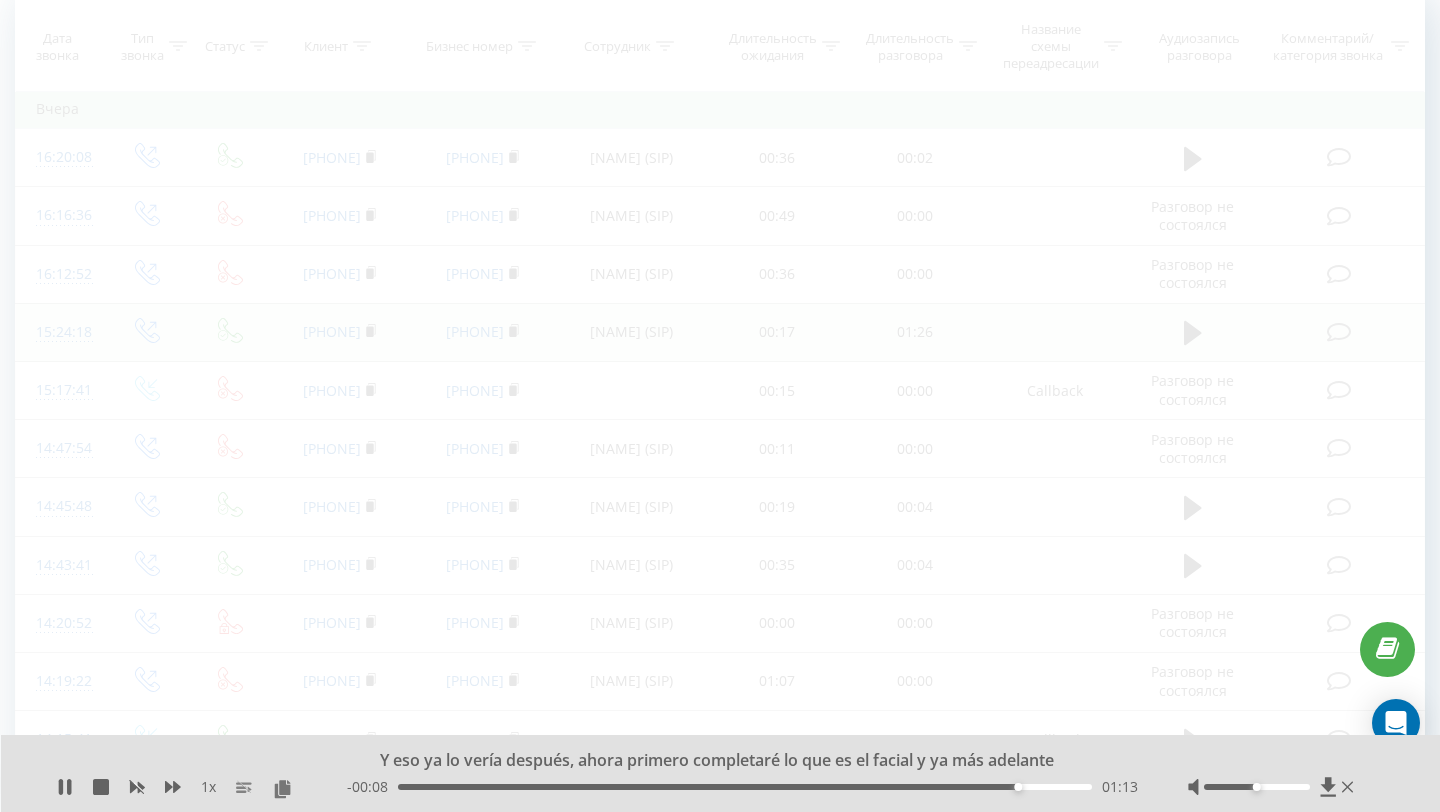 scroll, scrollTop: 132, scrollLeft: 0, axis: vertical 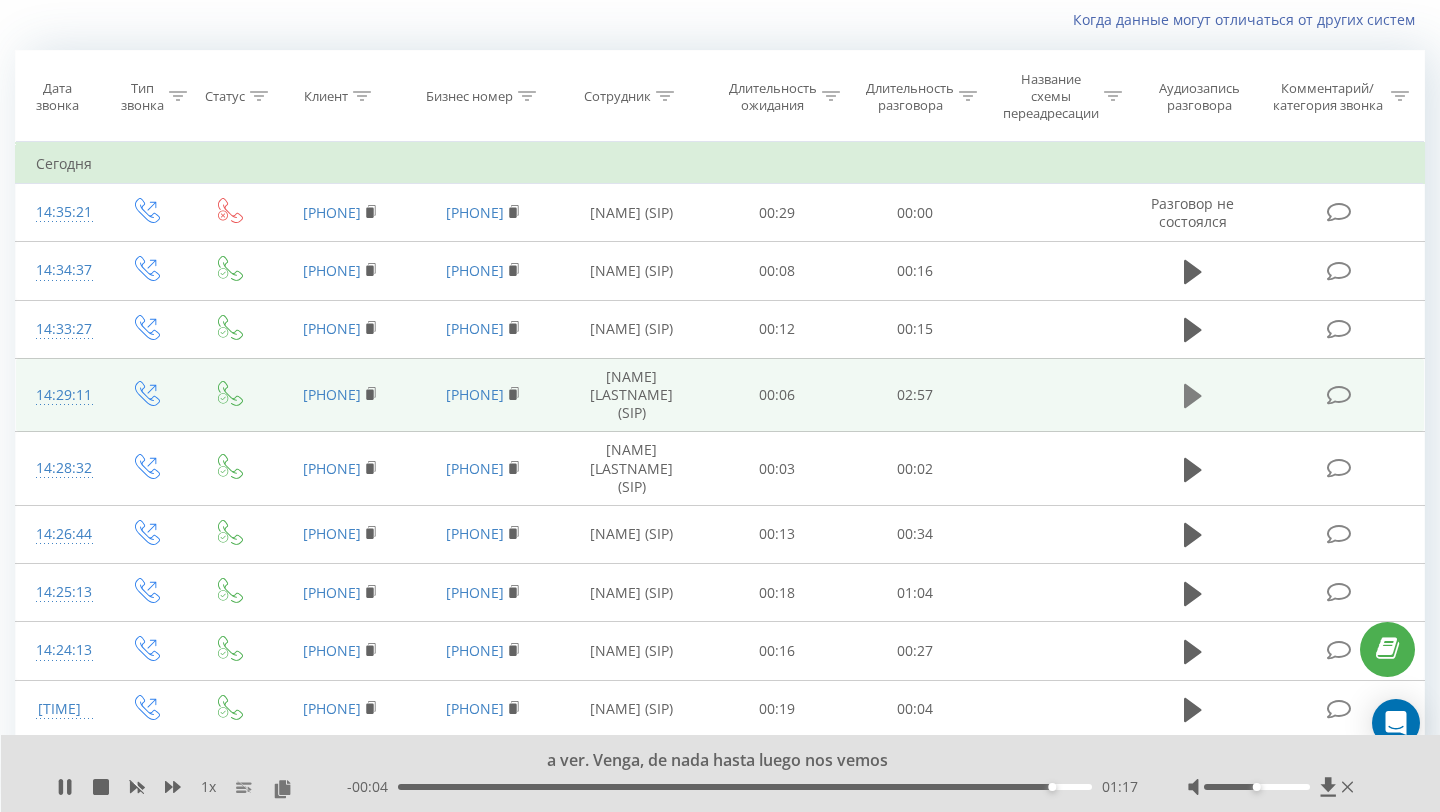 click 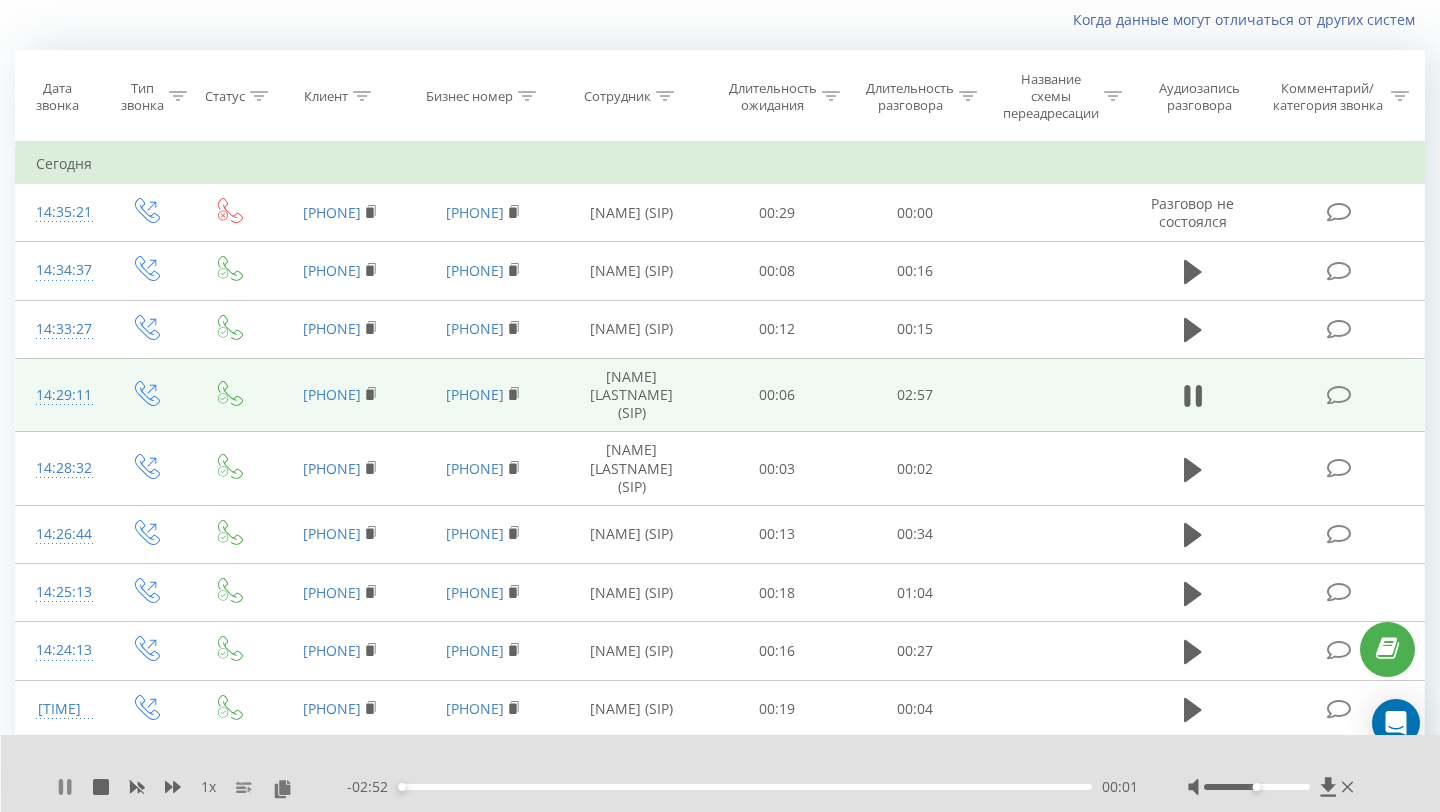 click 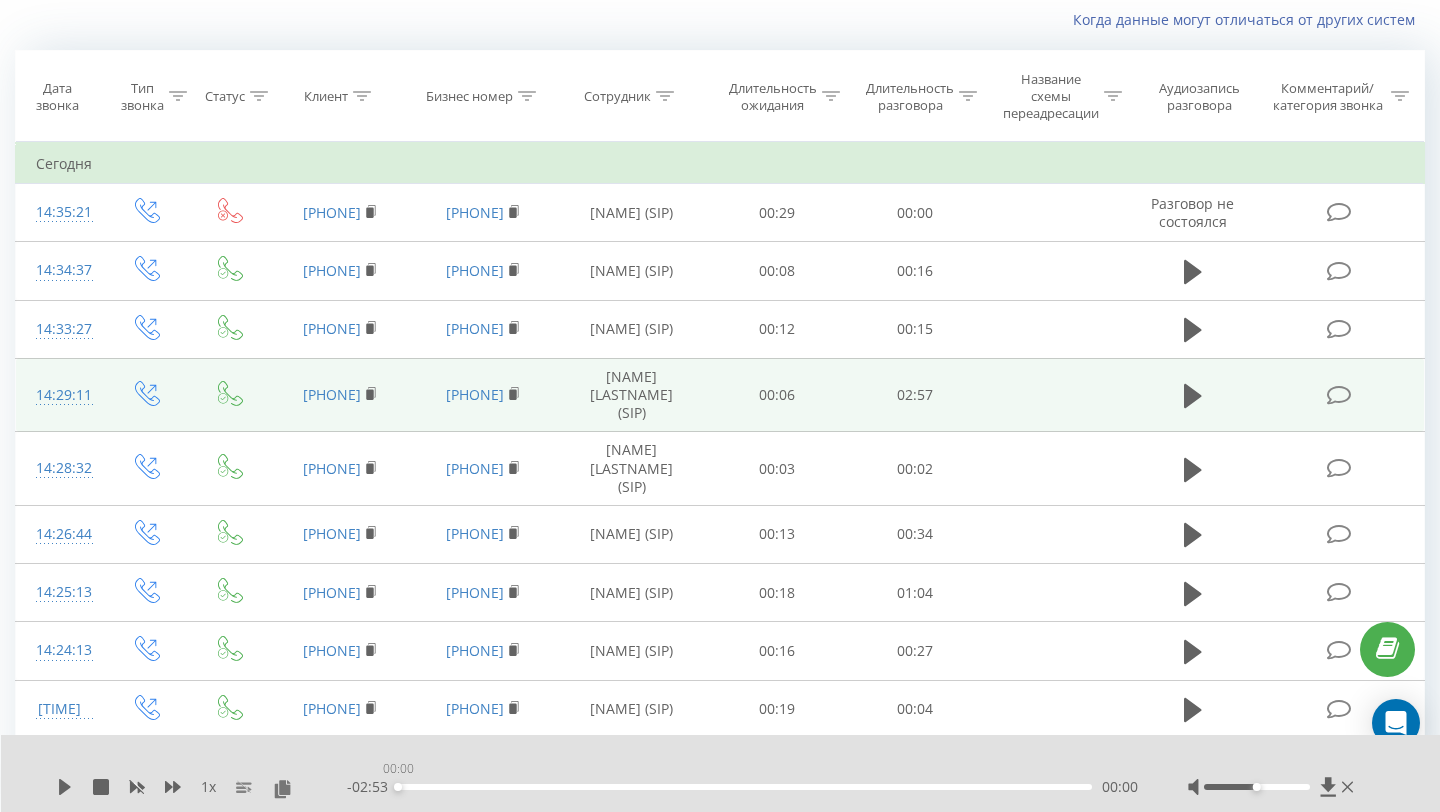 drag, startPoint x: 402, startPoint y: 788, endPoint x: 378, endPoint y: 788, distance: 24 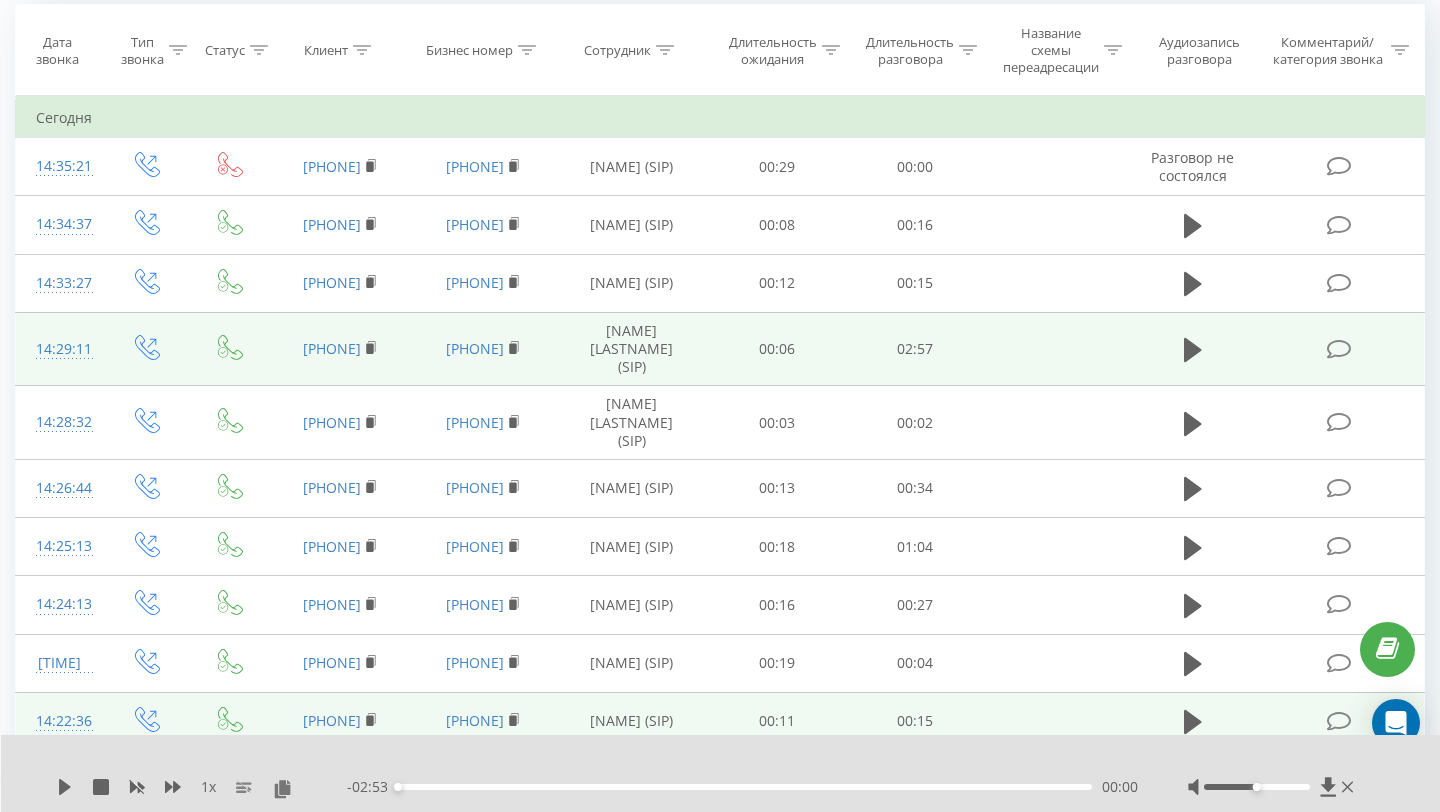 scroll, scrollTop: 177, scrollLeft: 0, axis: vertical 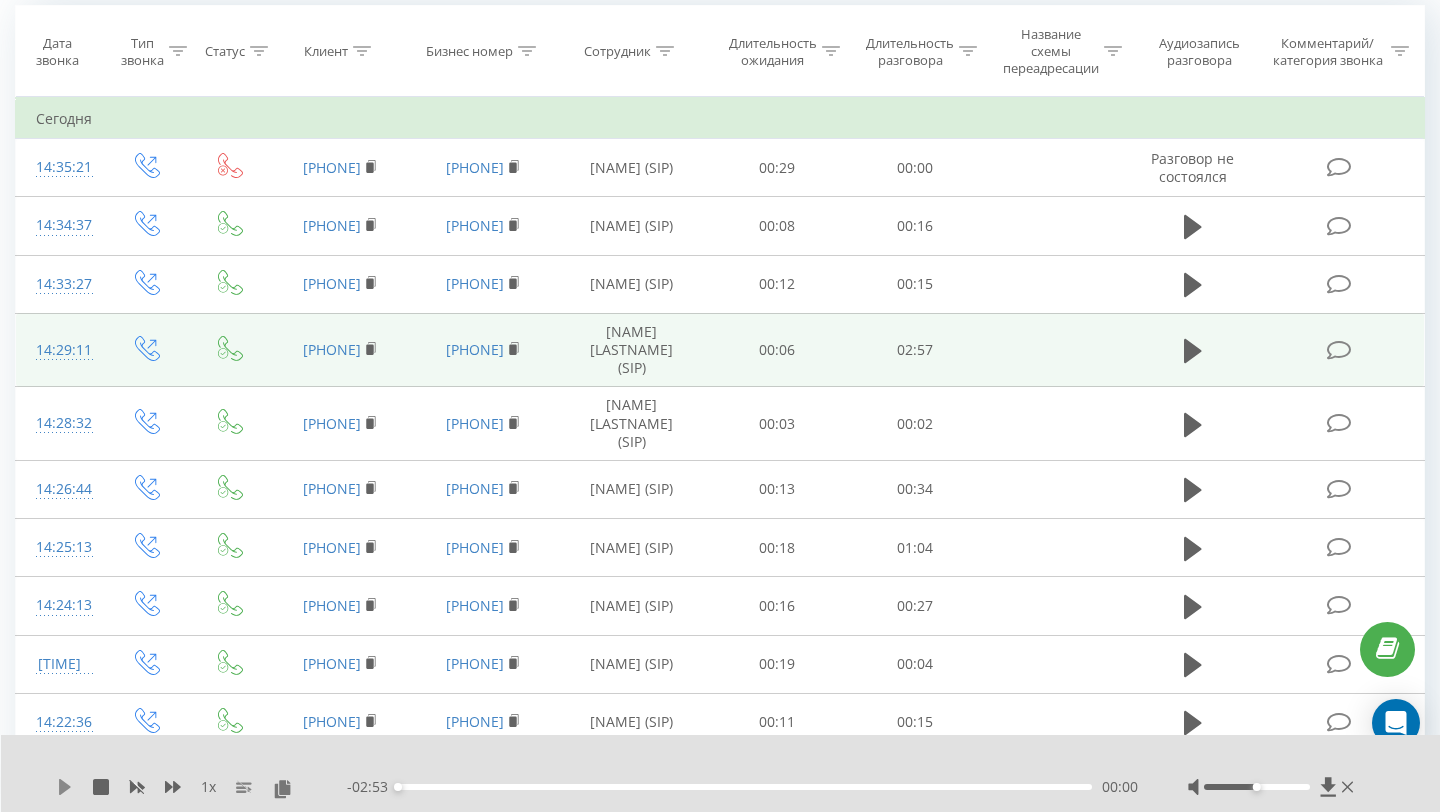 click 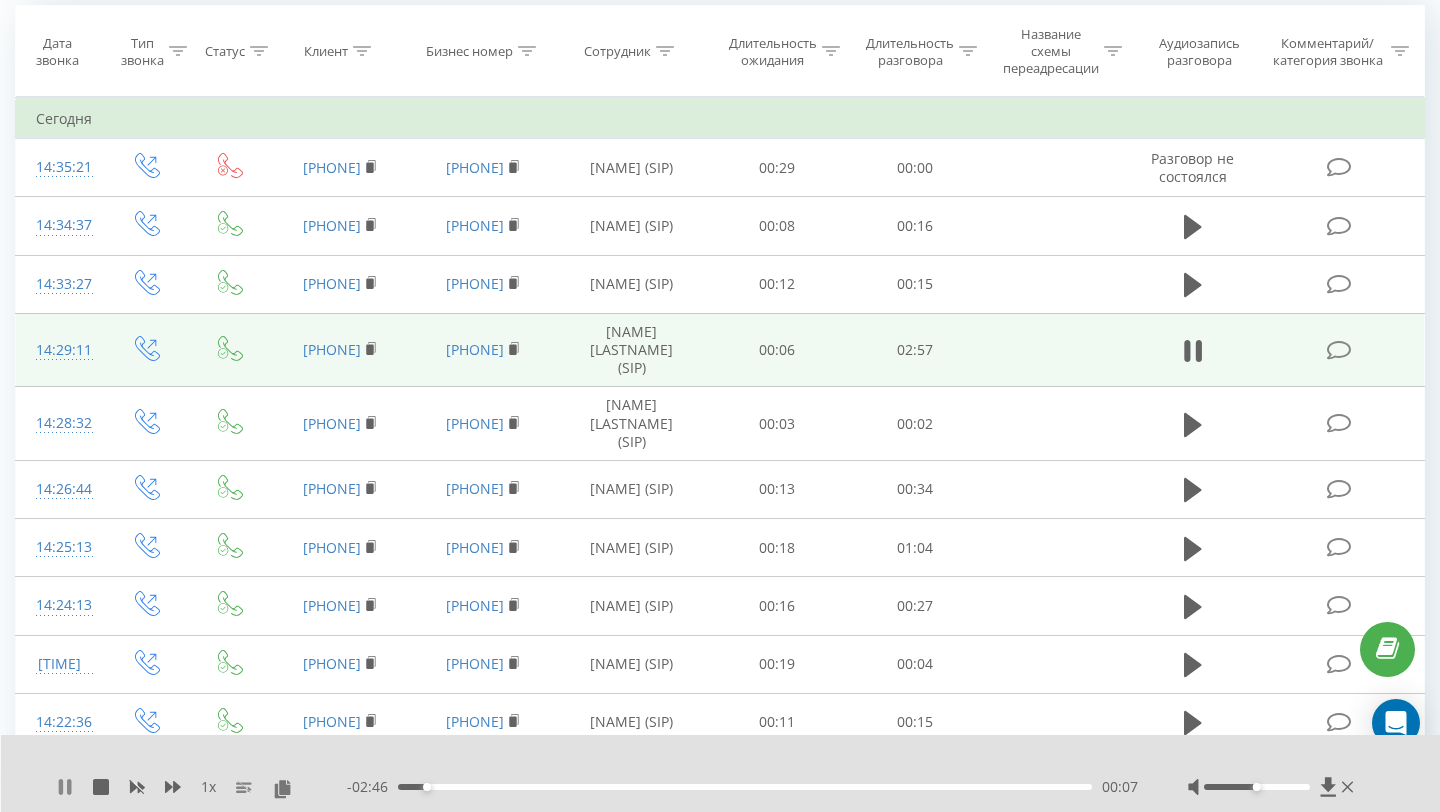click 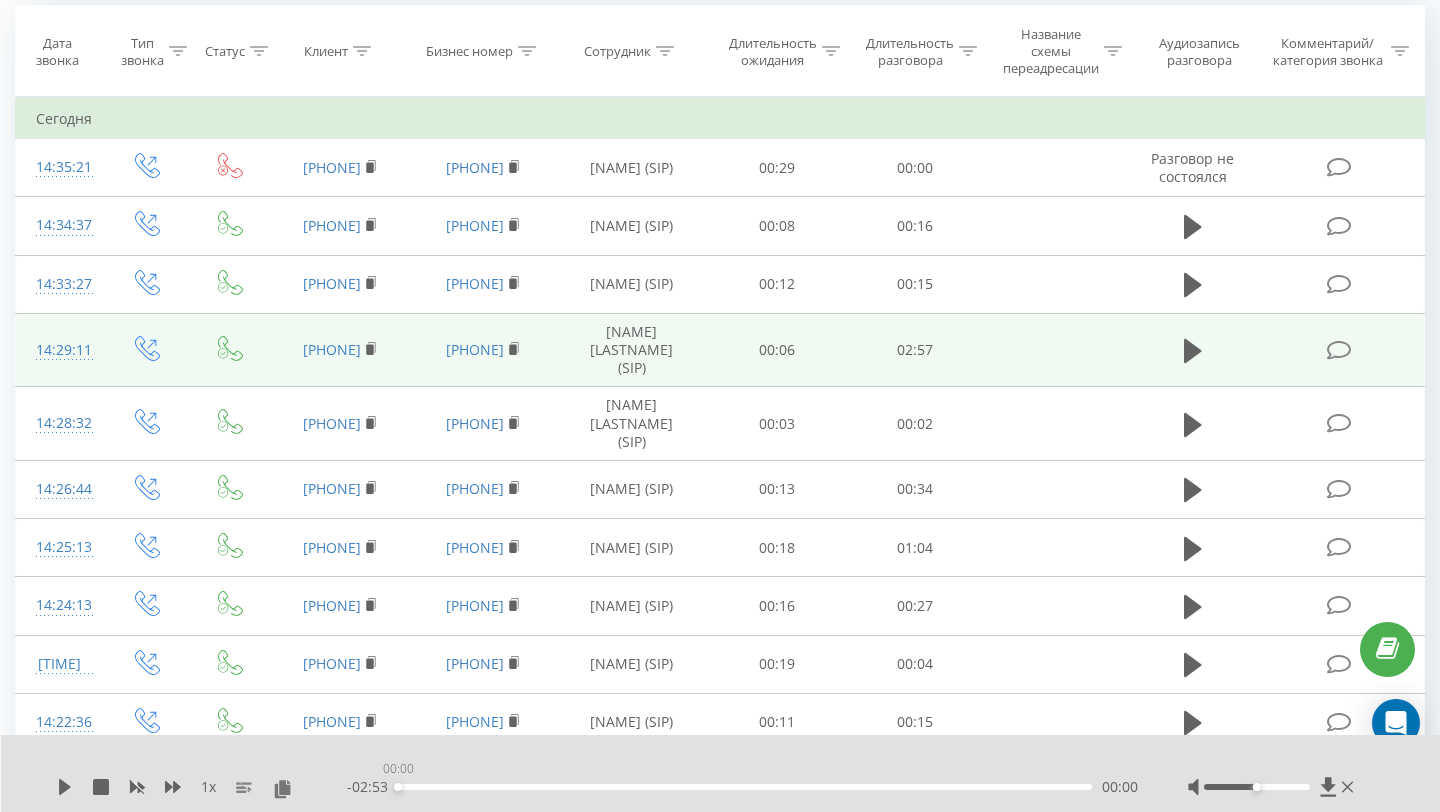 drag, startPoint x: 426, startPoint y: 785, endPoint x: 380, endPoint y: 785, distance: 46 